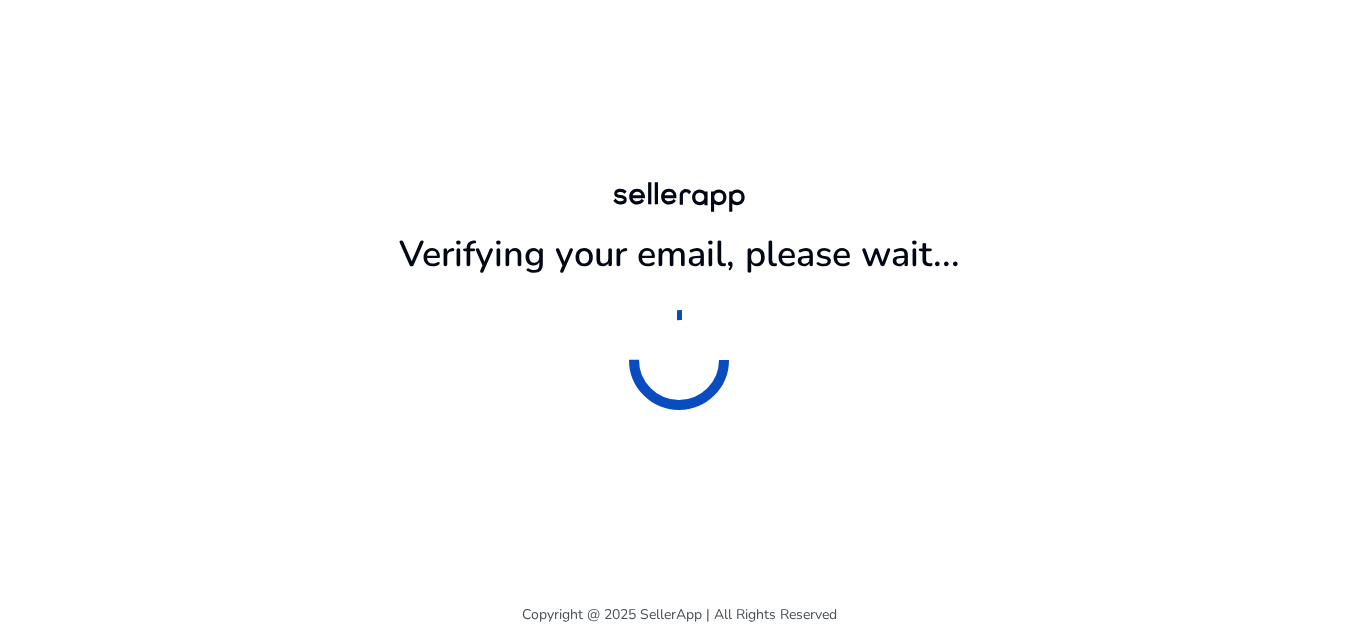 scroll, scrollTop: 0, scrollLeft: 0, axis: both 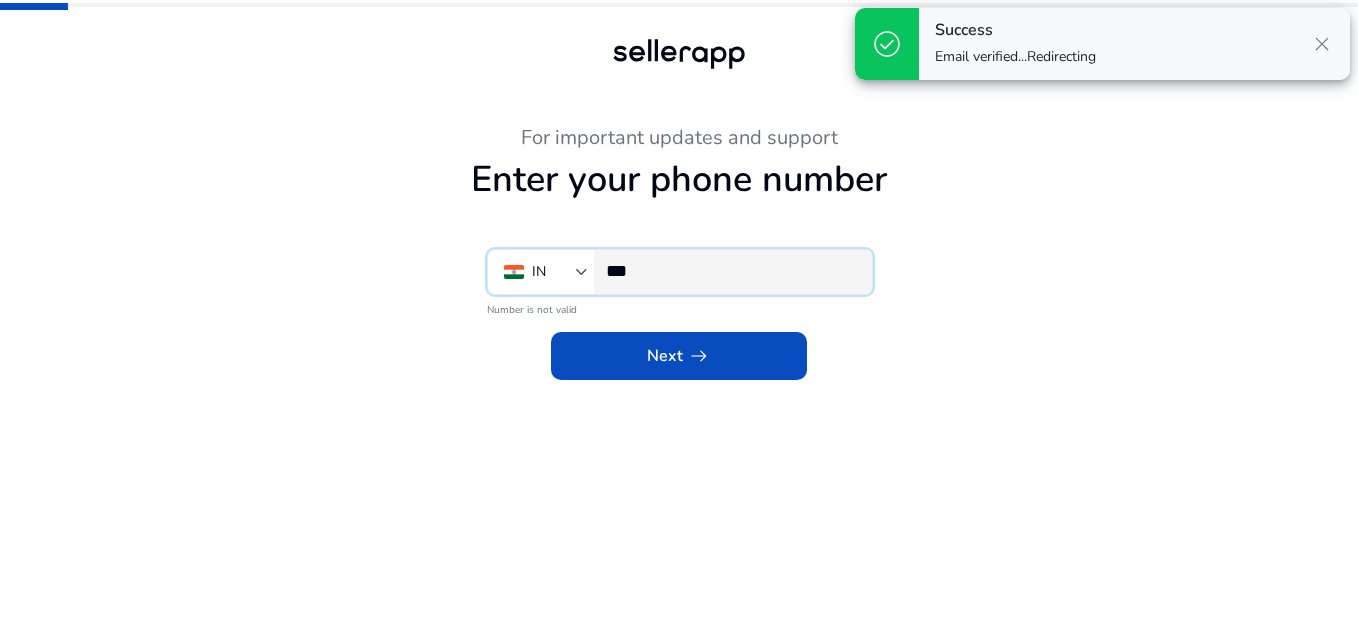 click on "***" at bounding box center (731, 271) 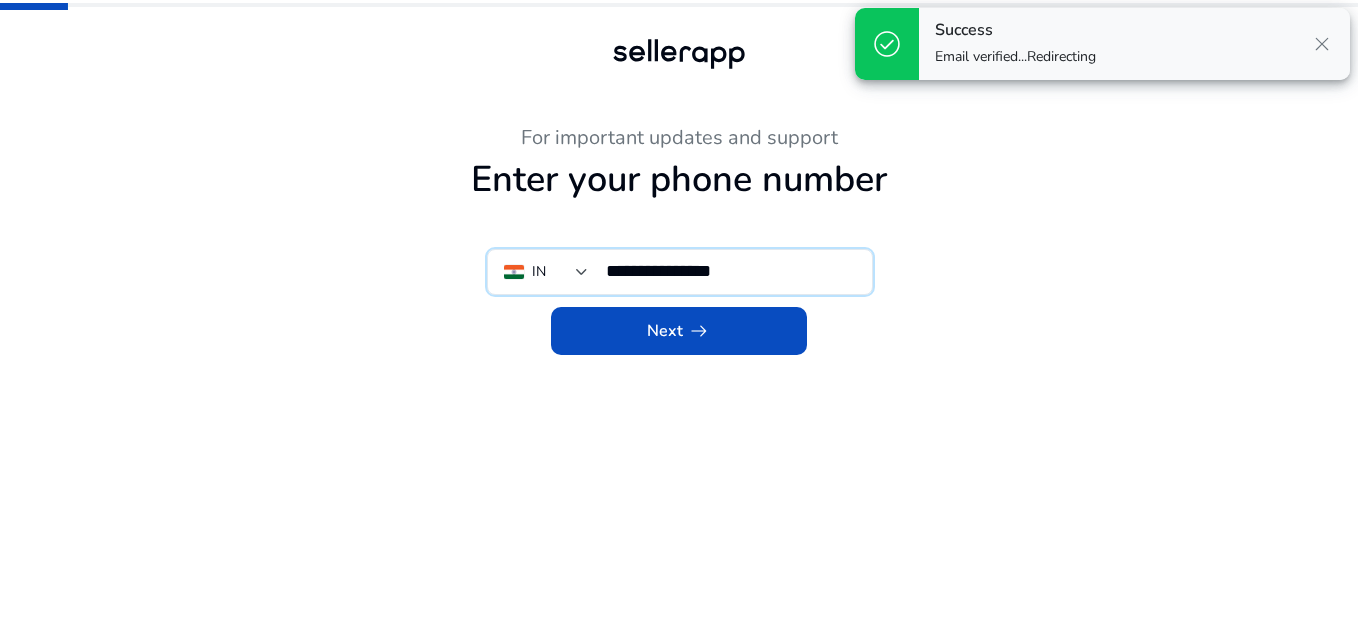 type on "**********" 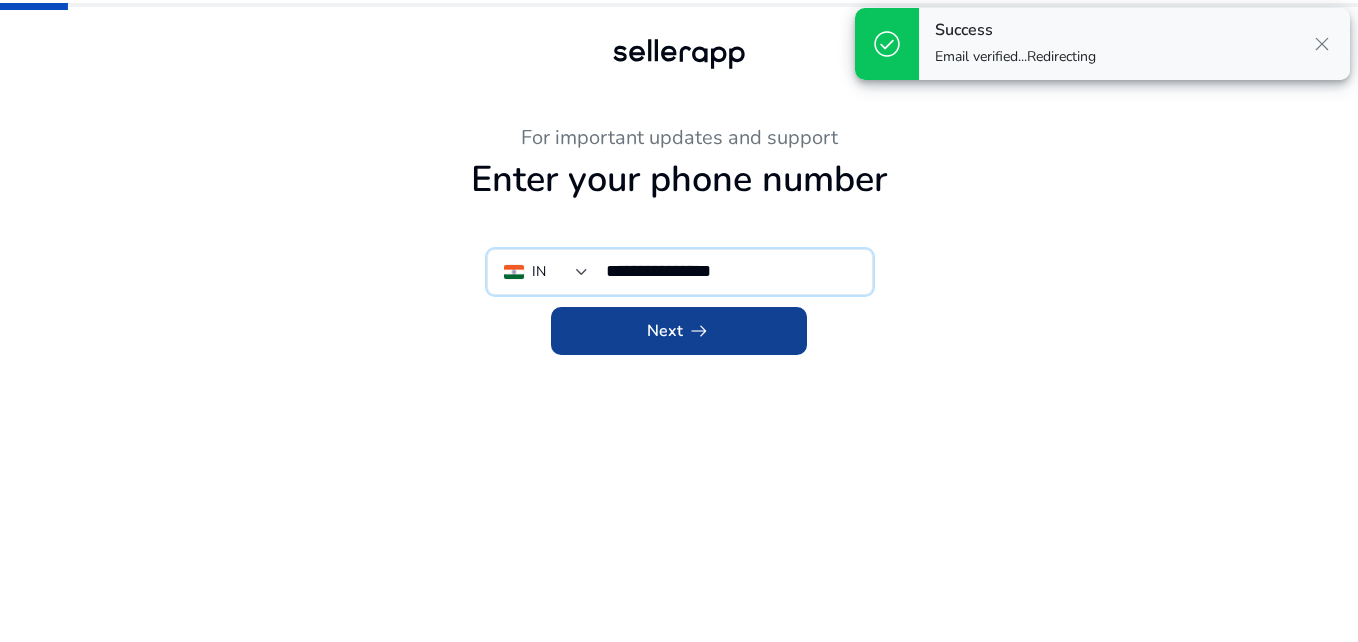 click on "arrow_right_alt" 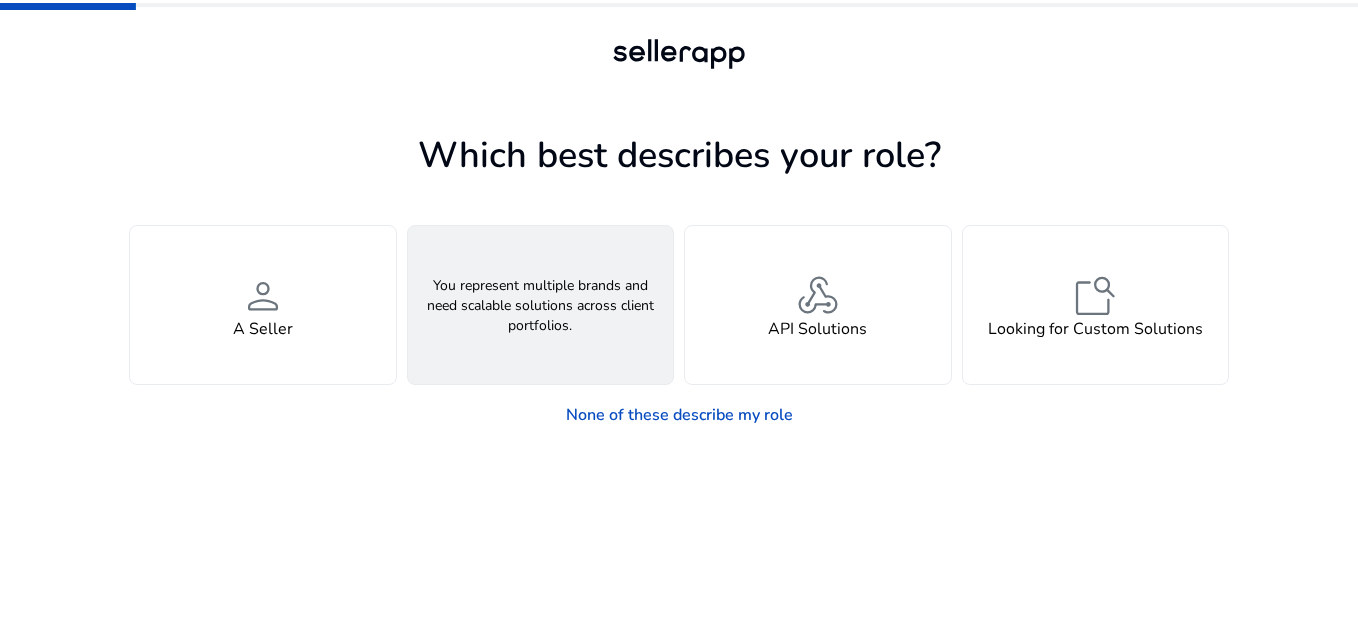 click on "groups An Agency" 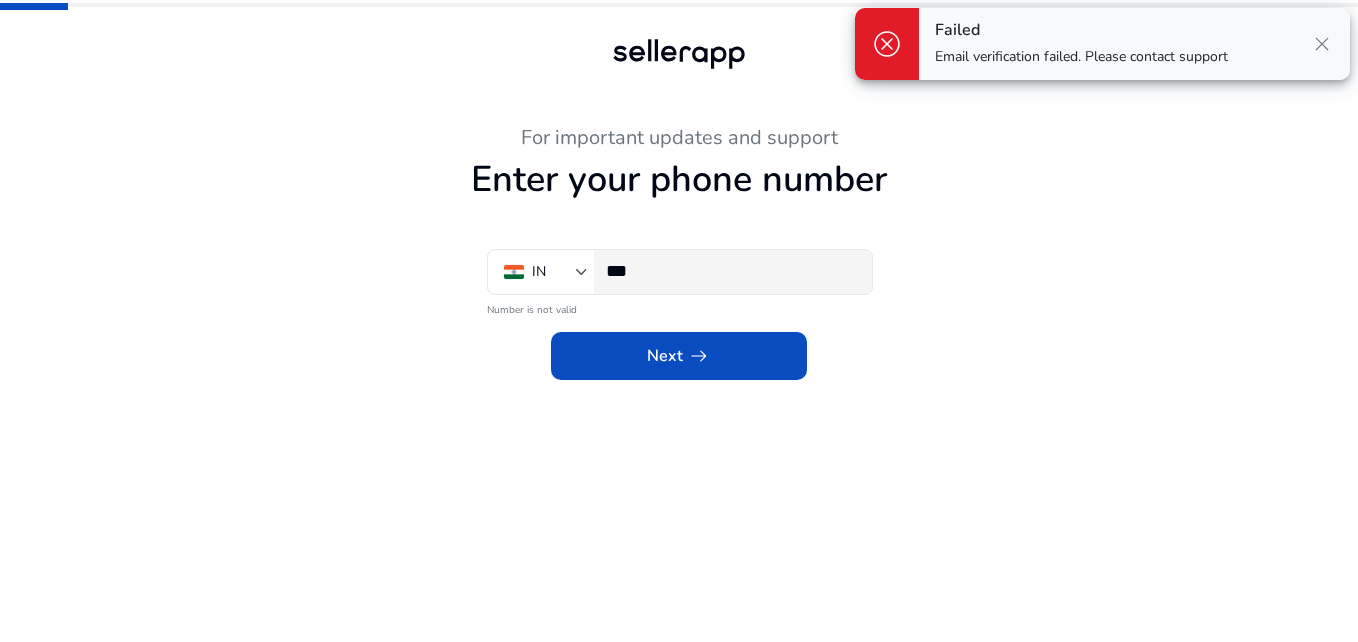 click on "***" at bounding box center [731, 271] 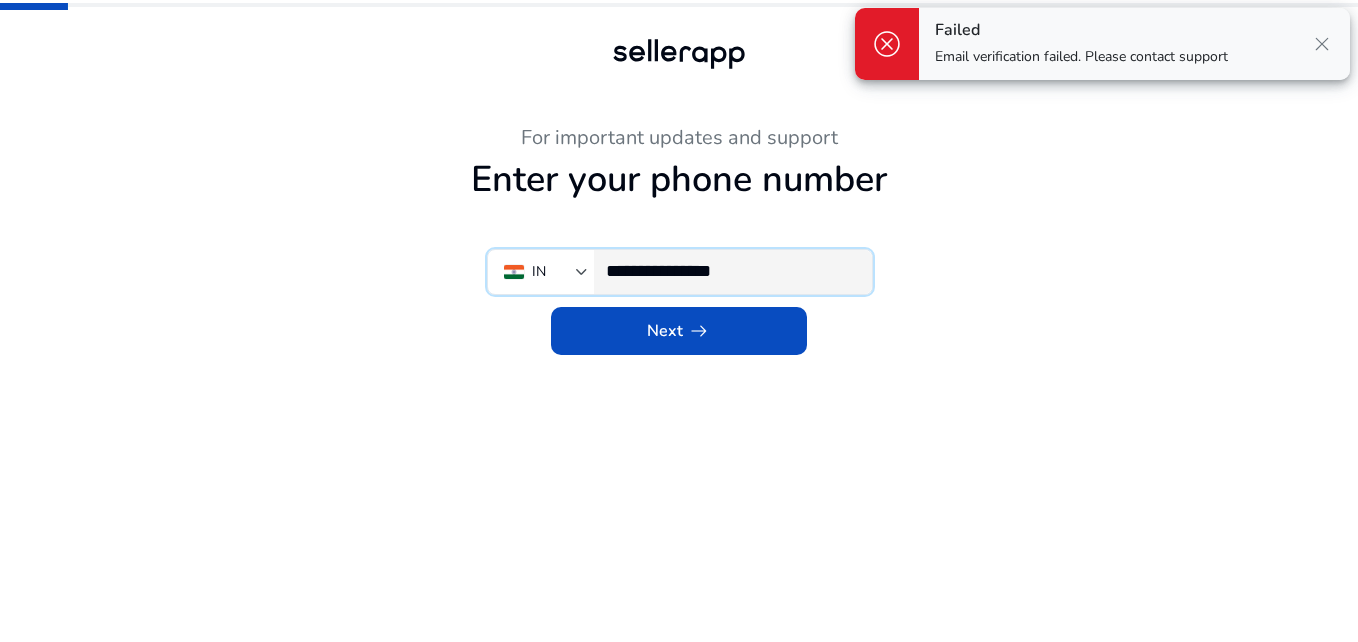 type on "**********" 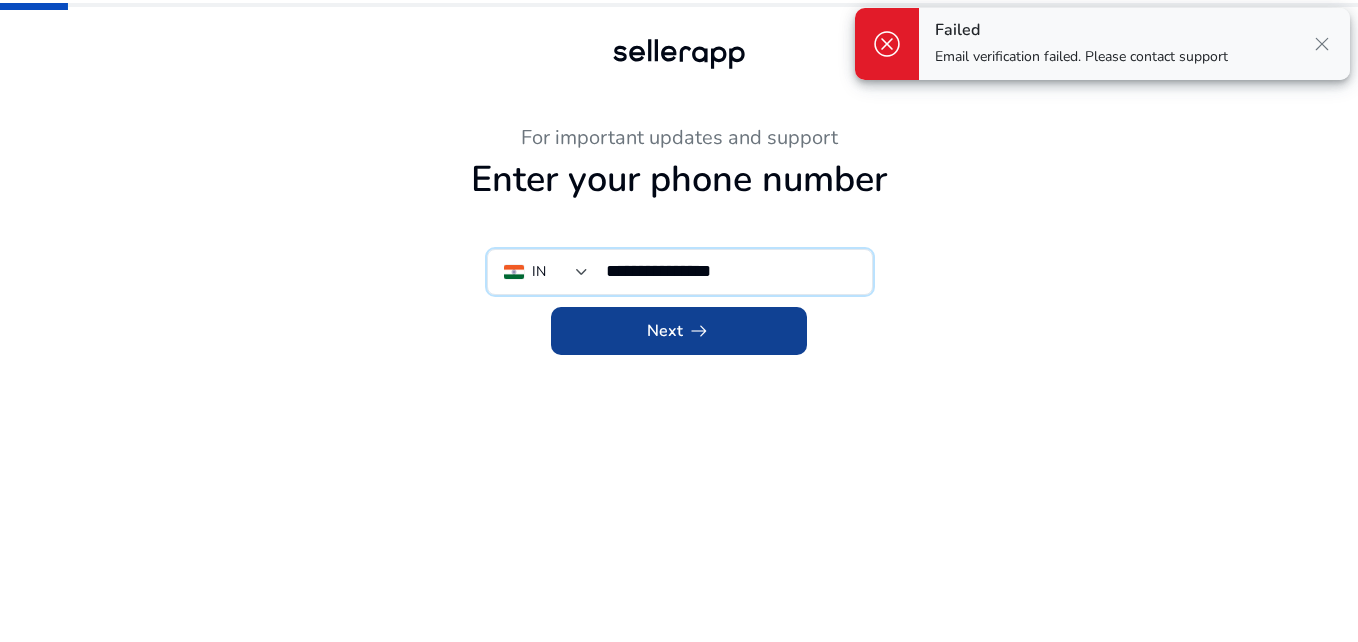 click 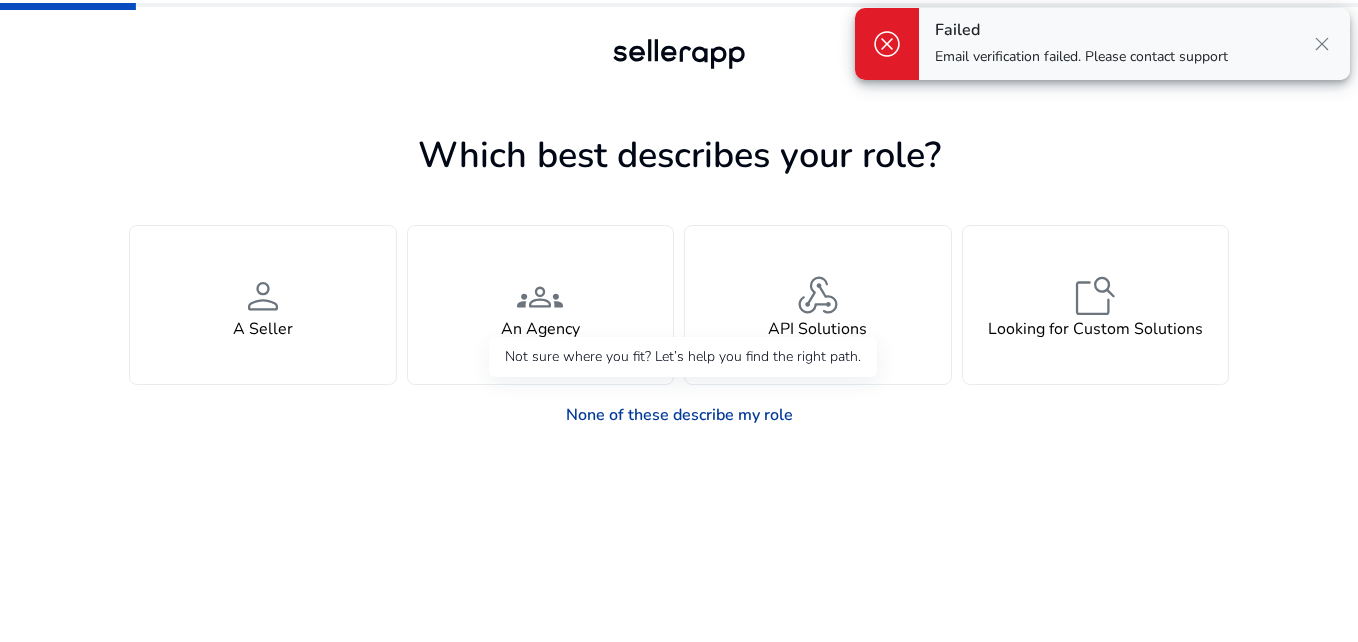 click on "None of these describe my role" 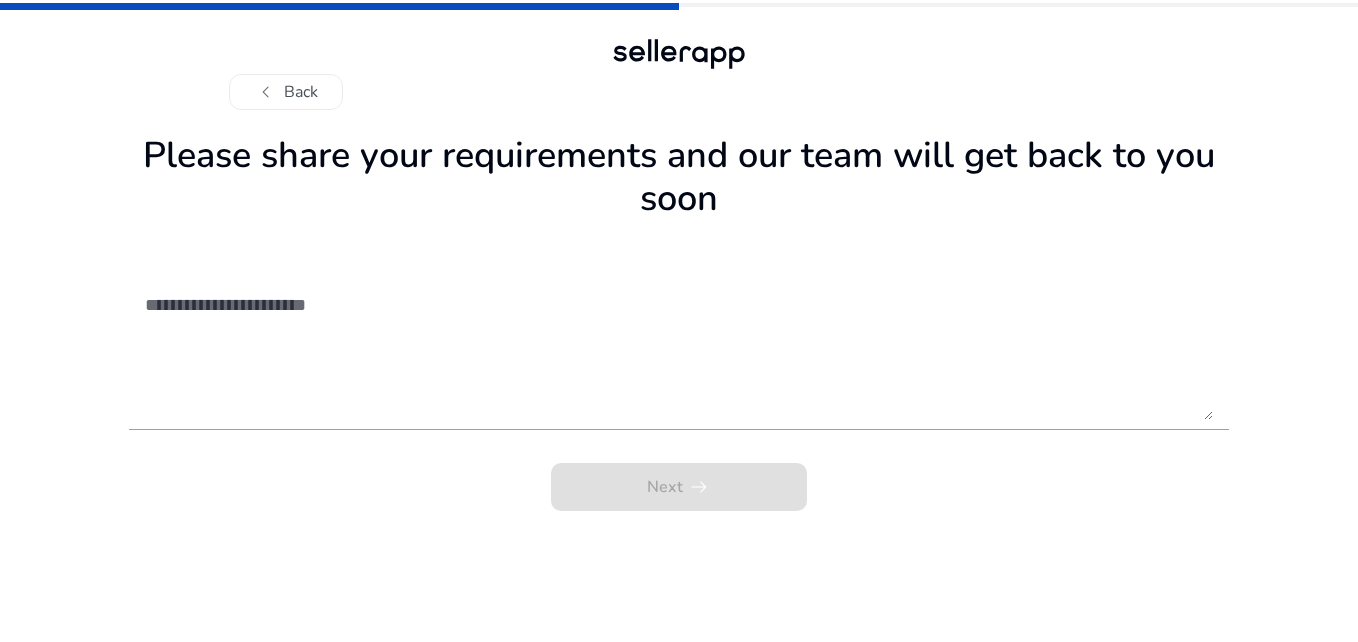 click at bounding box center (679, 349) 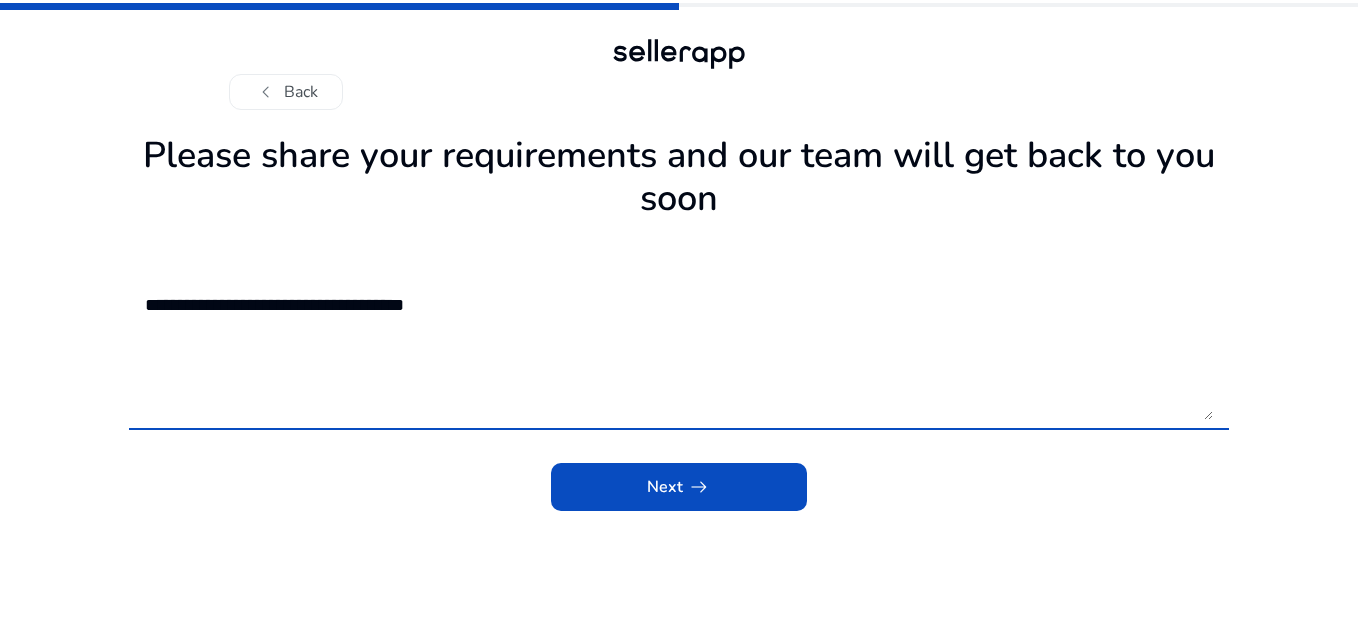 click on "**********" at bounding box center [679, 349] 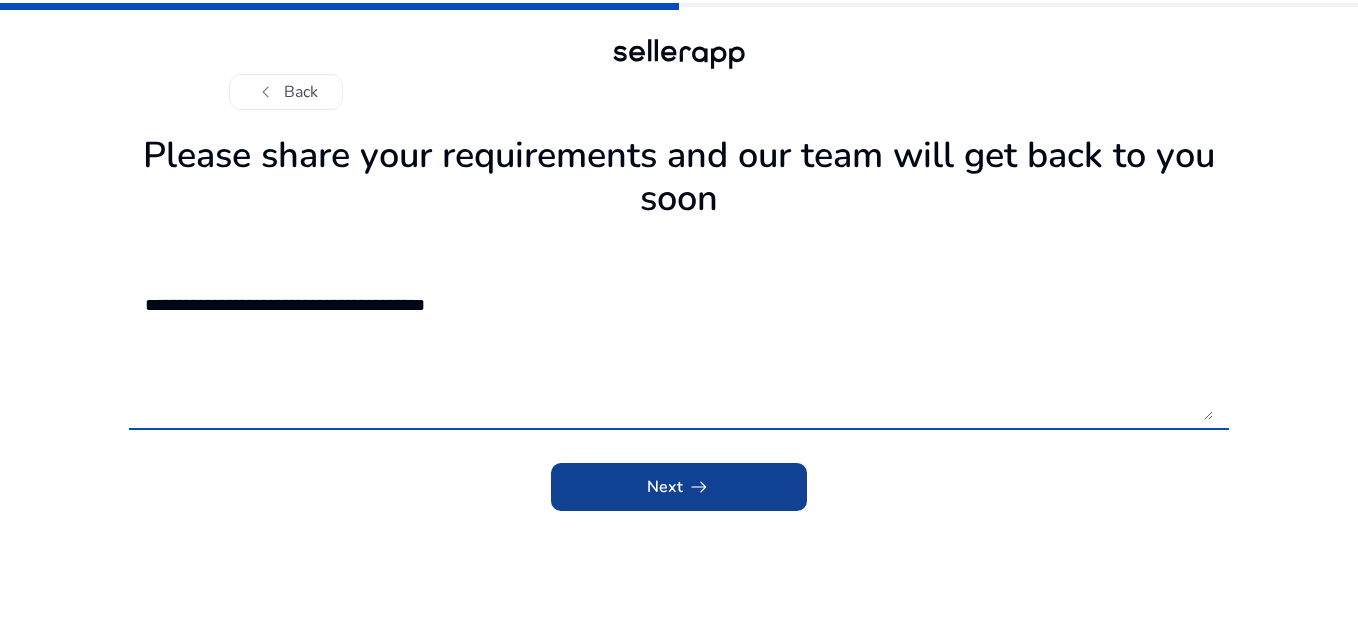 type on "**********" 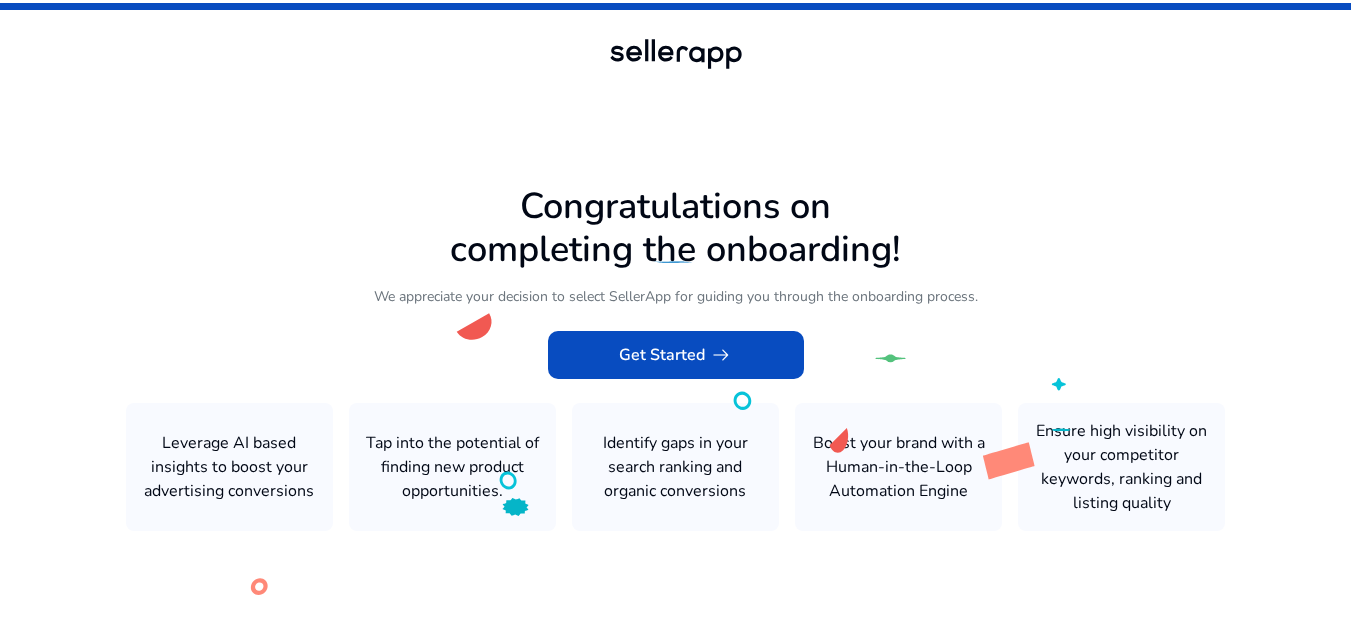 drag, startPoint x: 680, startPoint y: 357, endPoint x: 930, endPoint y: 323, distance: 252.3014 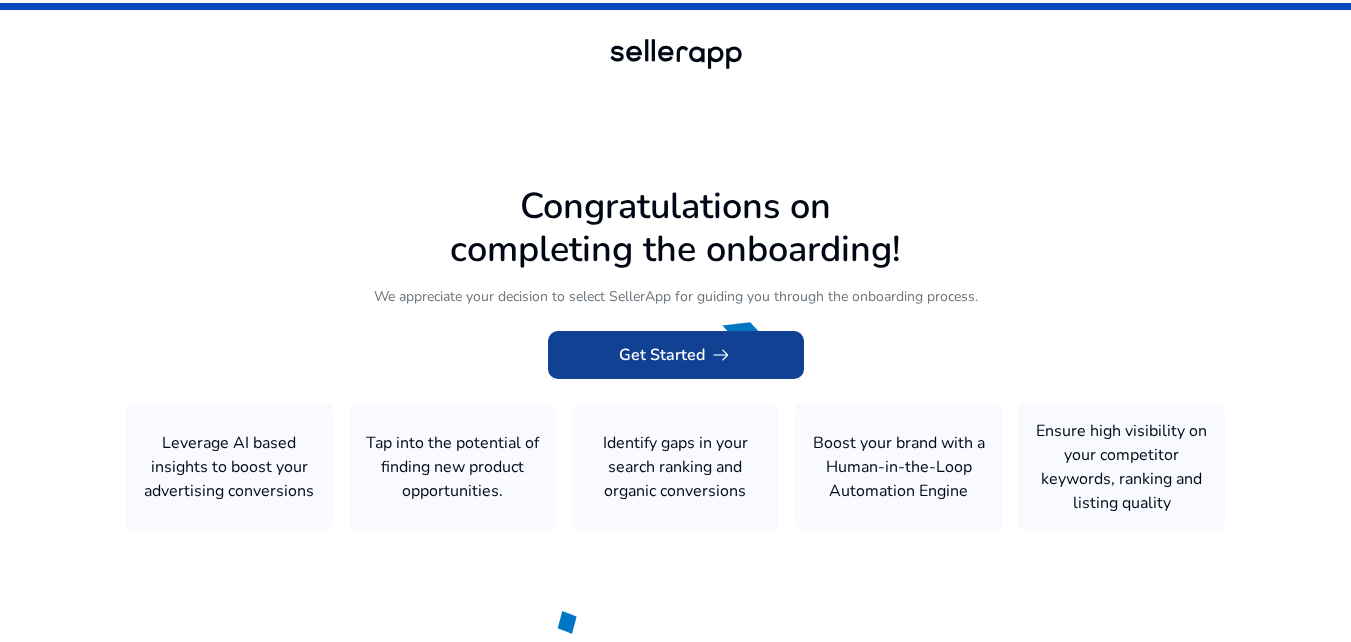 click 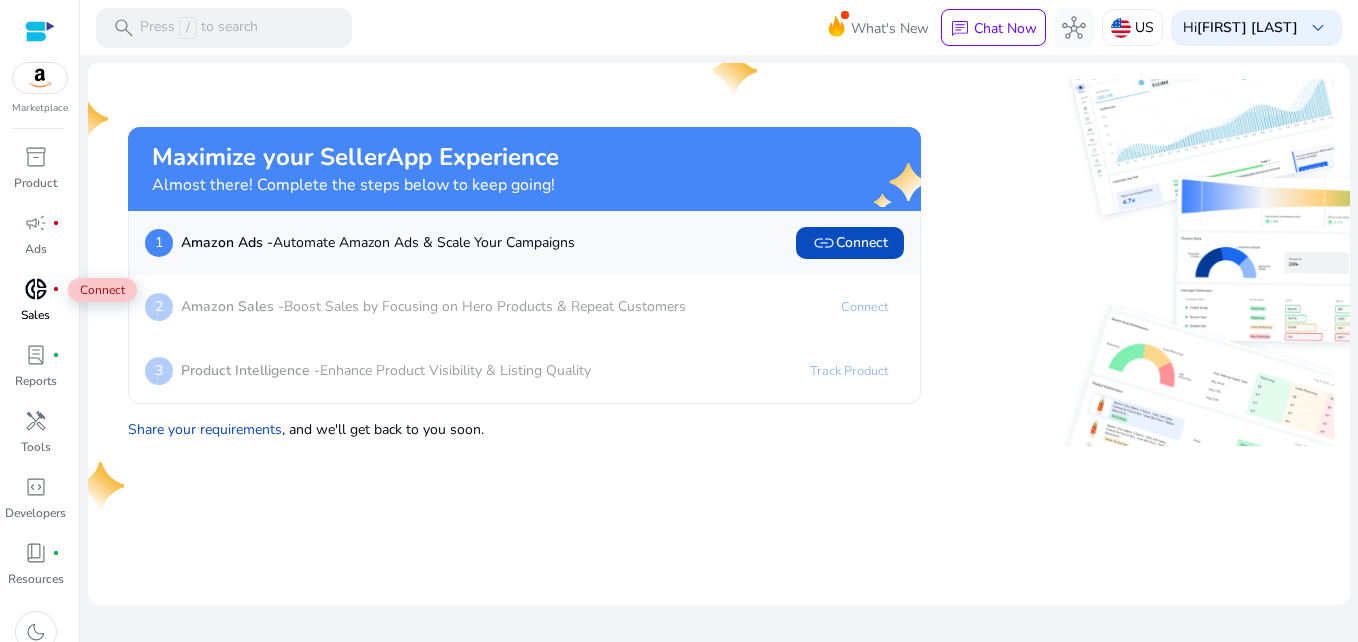 click on "donut_small" at bounding box center (36, 289) 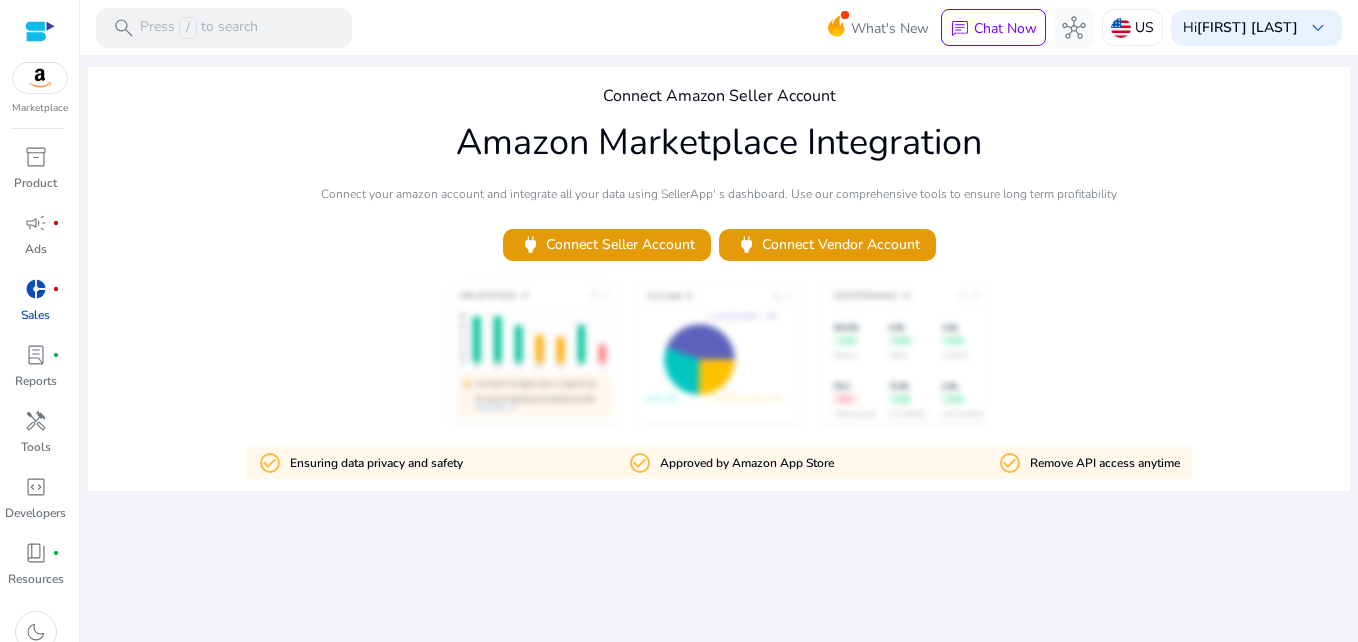 click at bounding box center (40, 78) 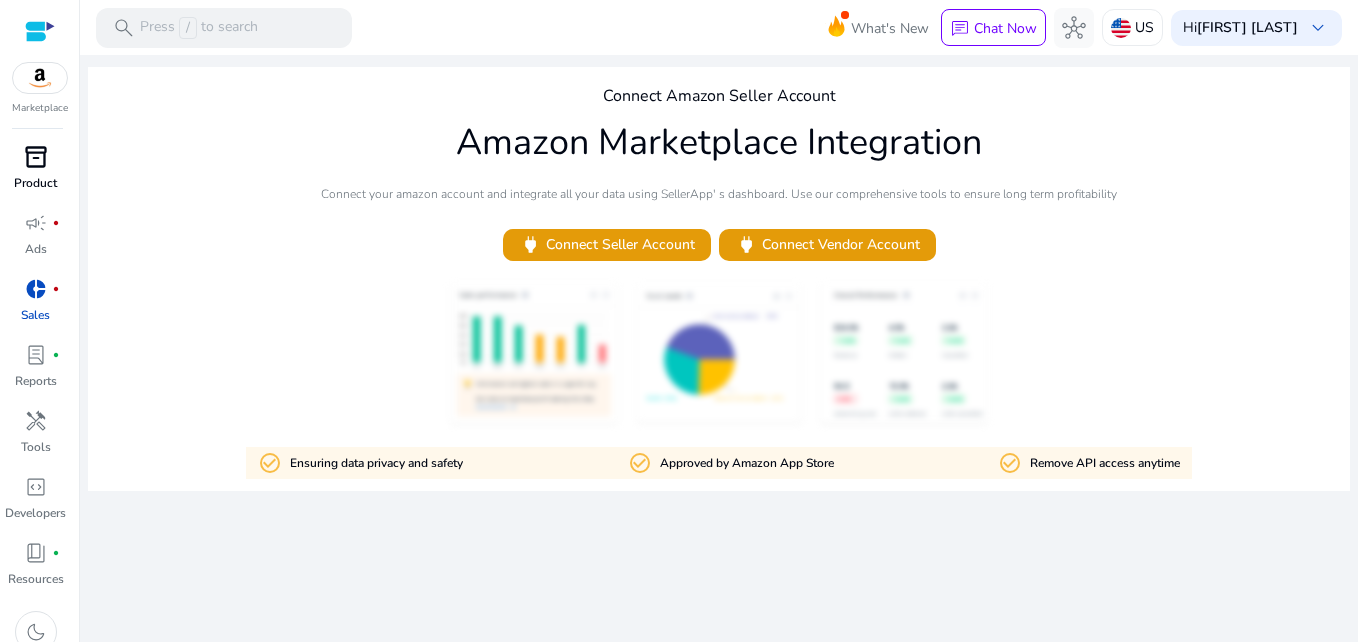 click on "inventory_2" at bounding box center [36, 157] 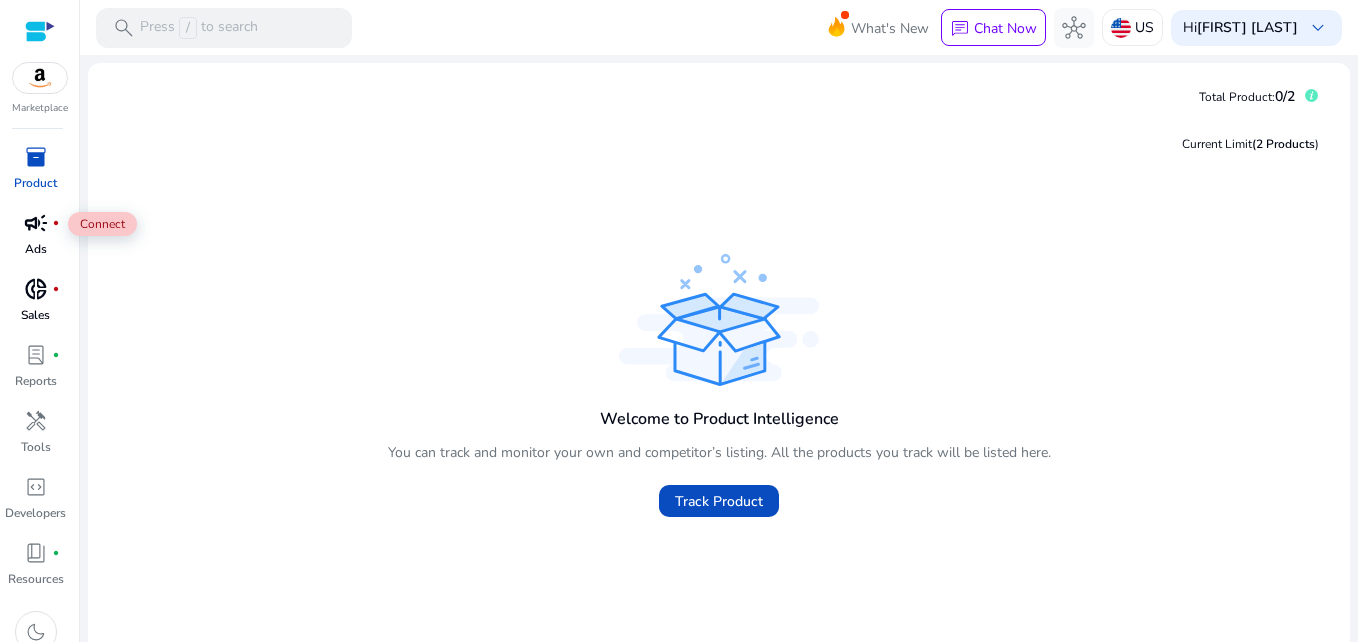 click on "campaign" at bounding box center [36, 223] 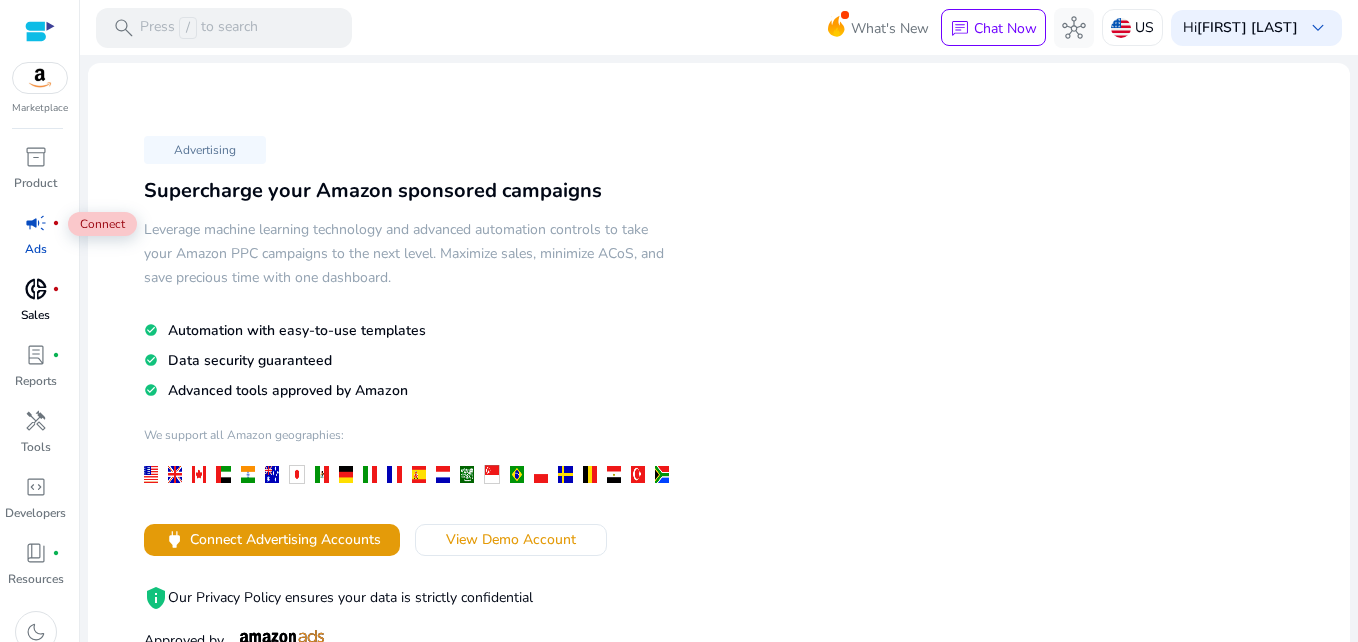 scroll, scrollTop: 0, scrollLeft: 0, axis: both 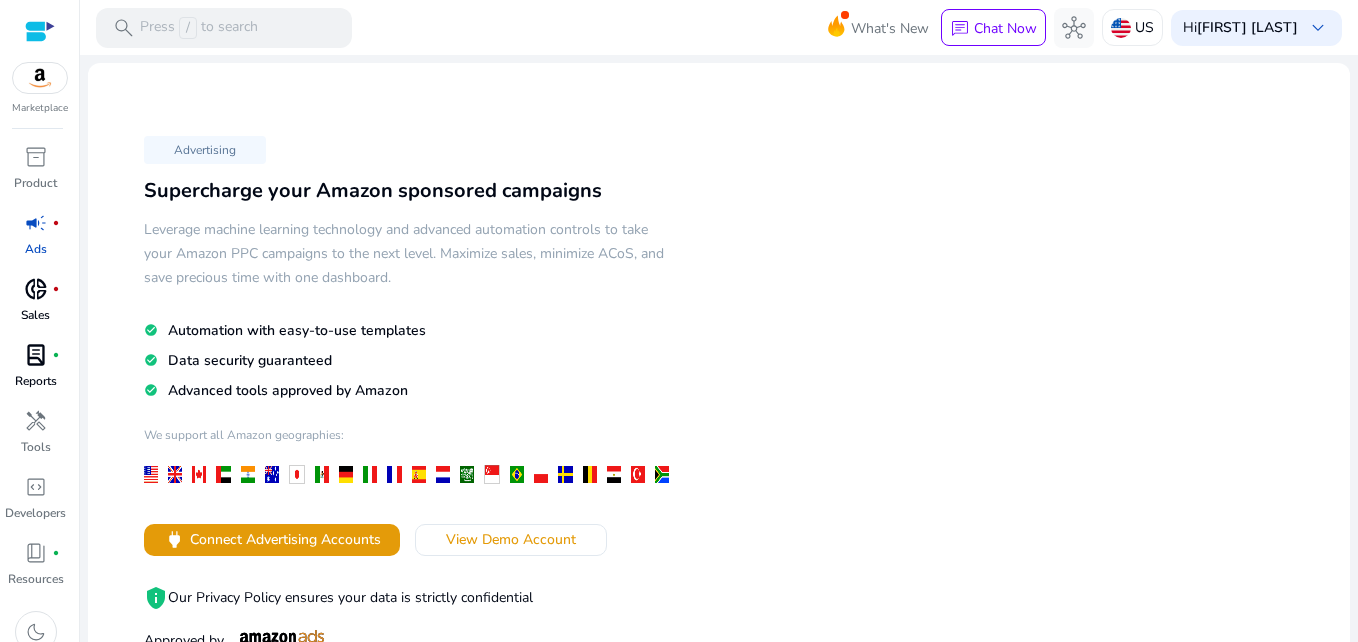 click on "lab_profile" at bounding box center [36, 355] 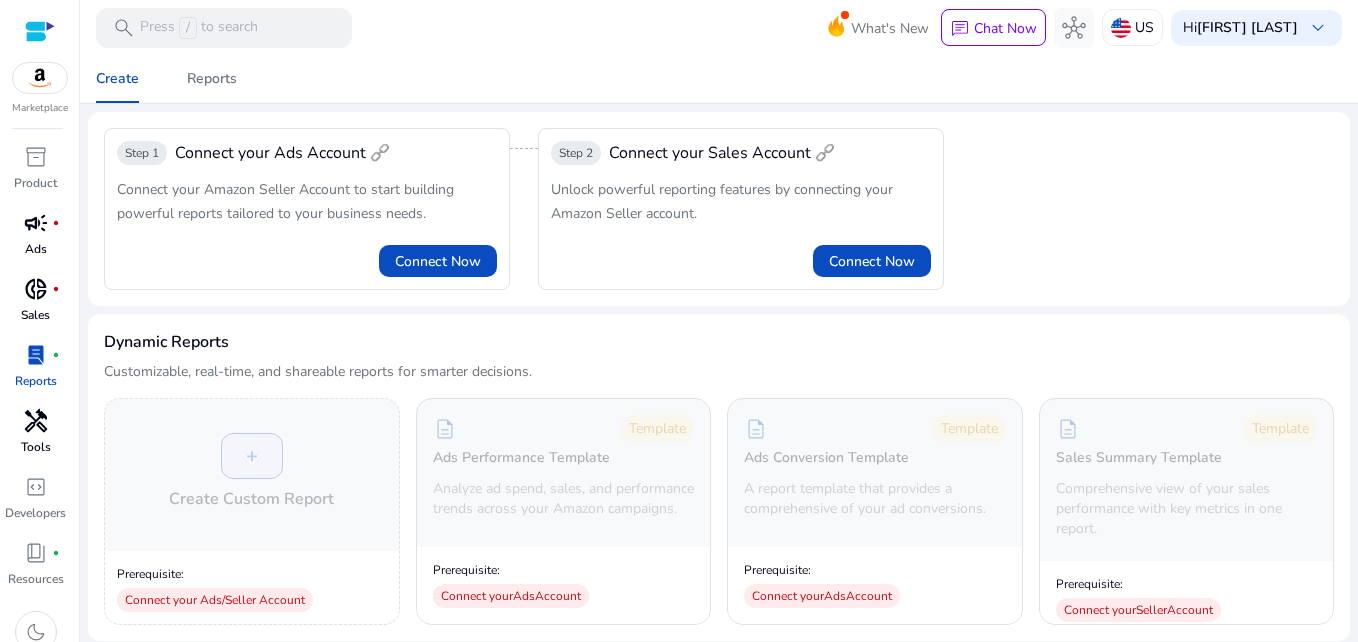 click on "handyman" at bounding box center (36, 421) 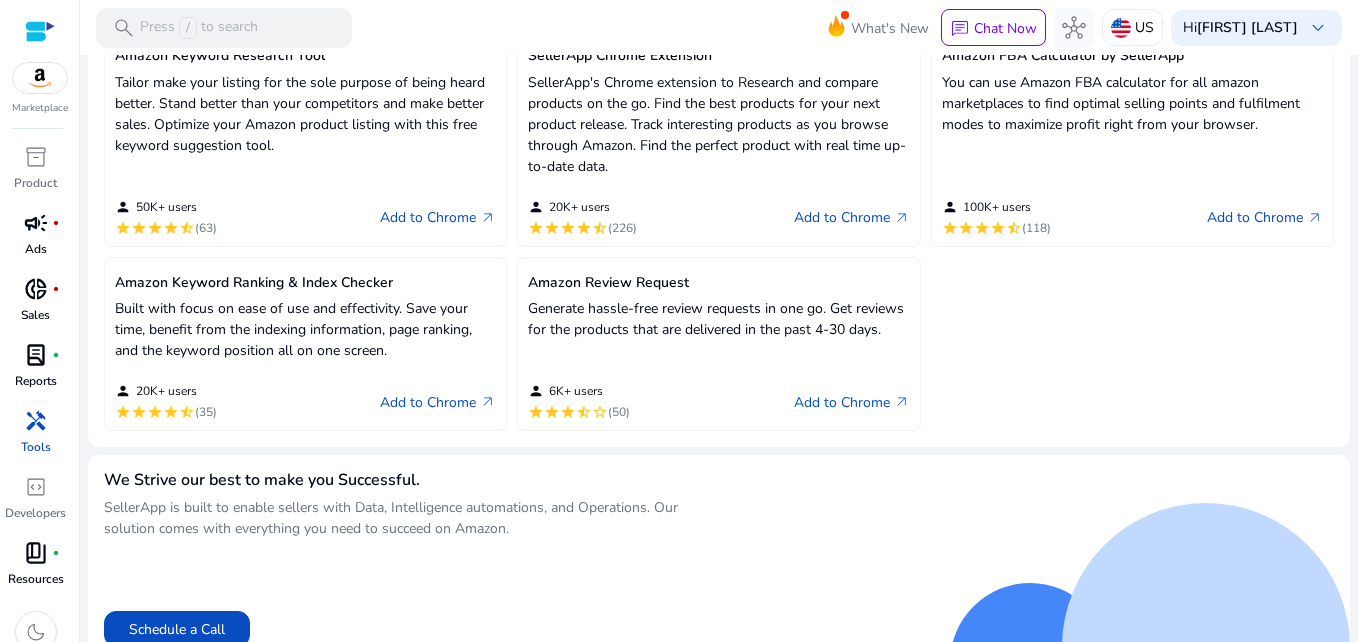 scroll, scrollTop: 698, scrollLeft: 0, axis: vertical 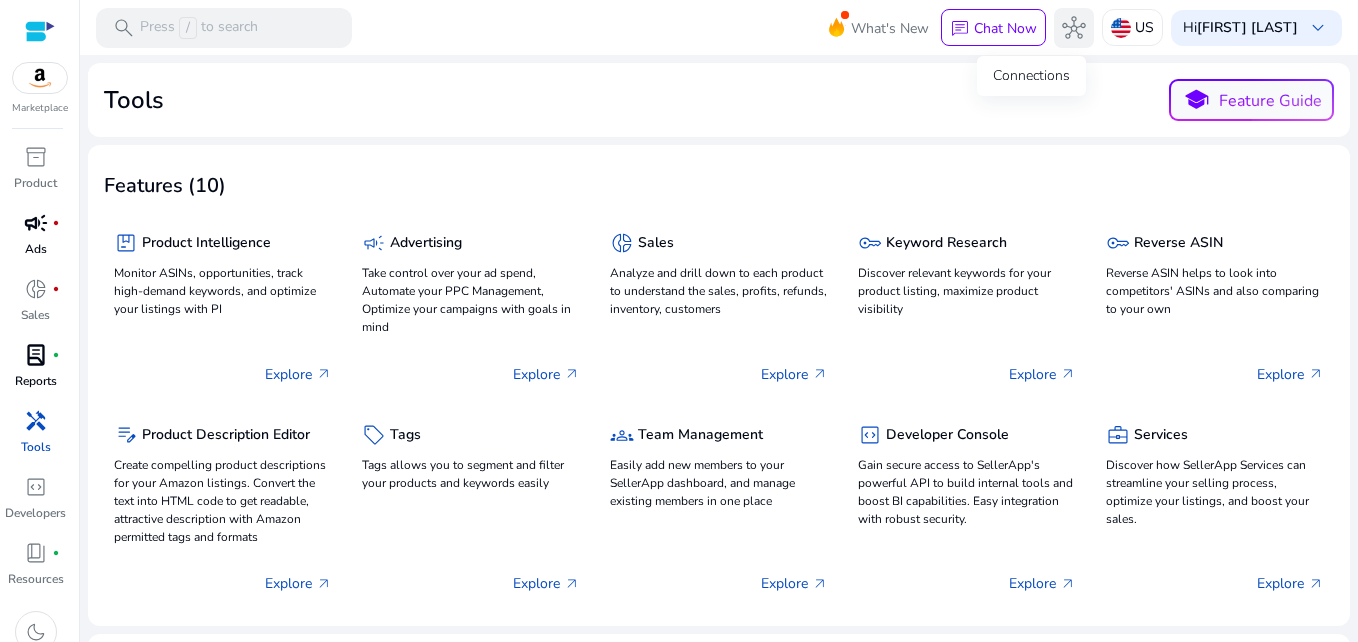 click on "hub" at bounding box center (1074, 28) 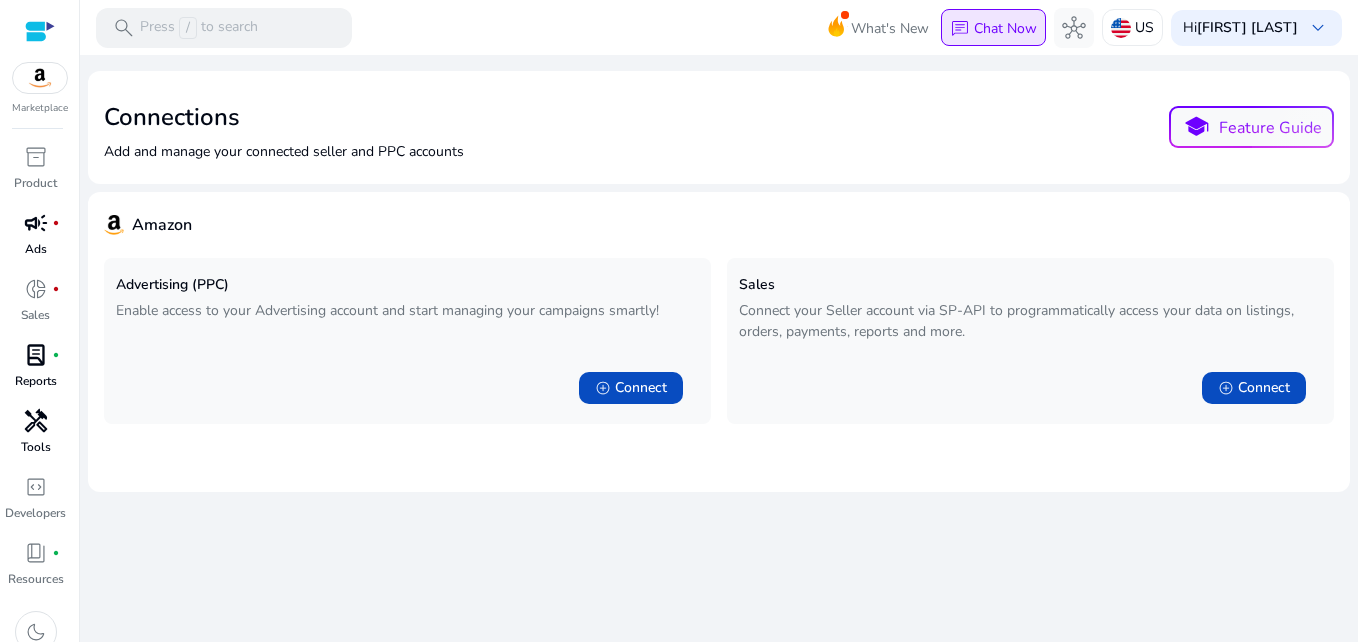 click on "chat  Chat Now" at bounding box center [993, 28] 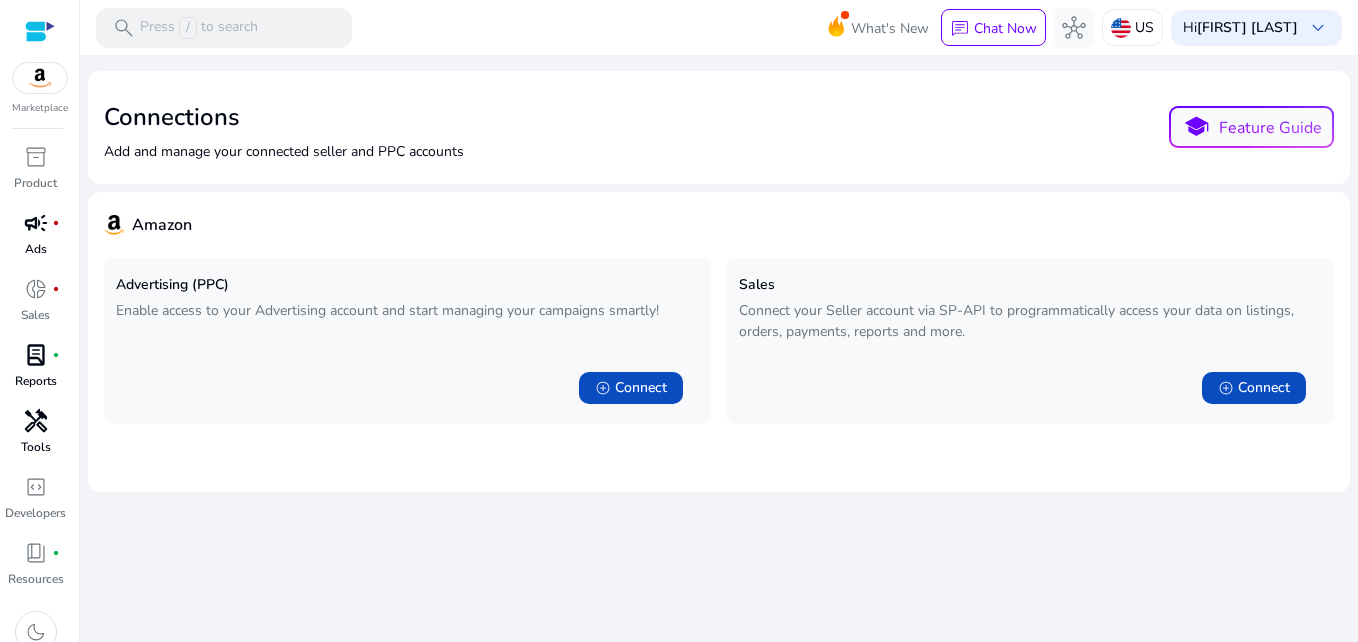 scroll, scrollTop: 0, scrollLeft: 0, axis: both 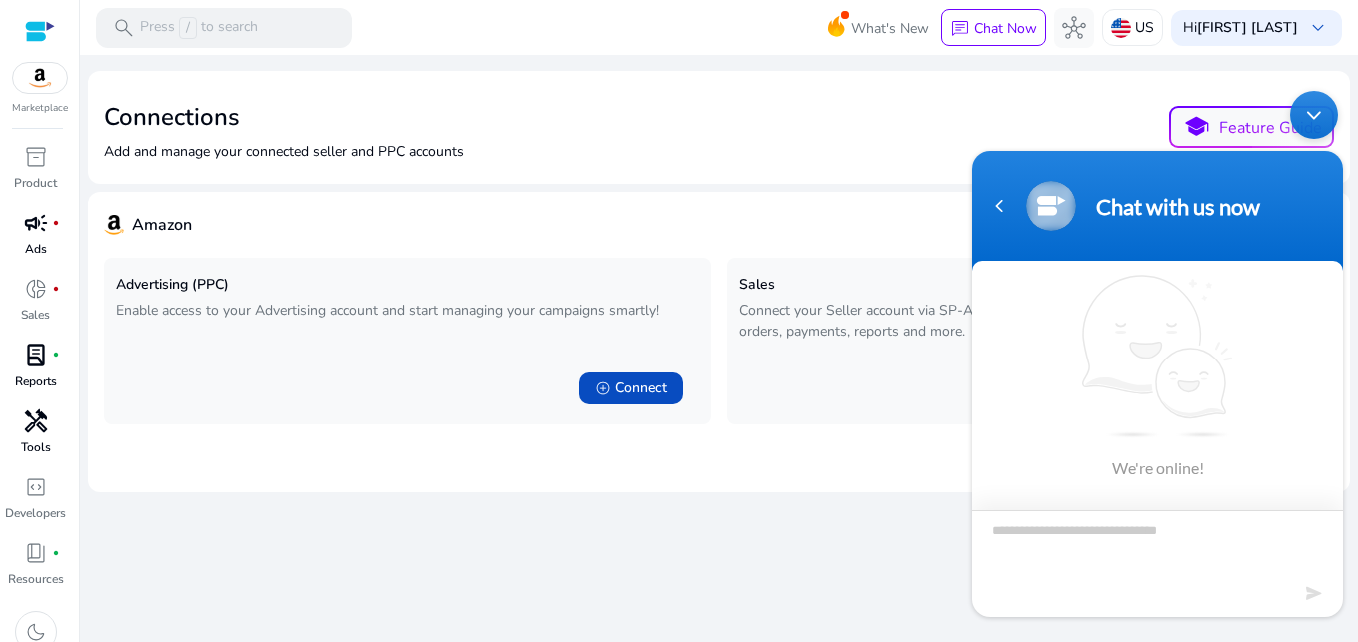 click at bounding box center [1157, 545] 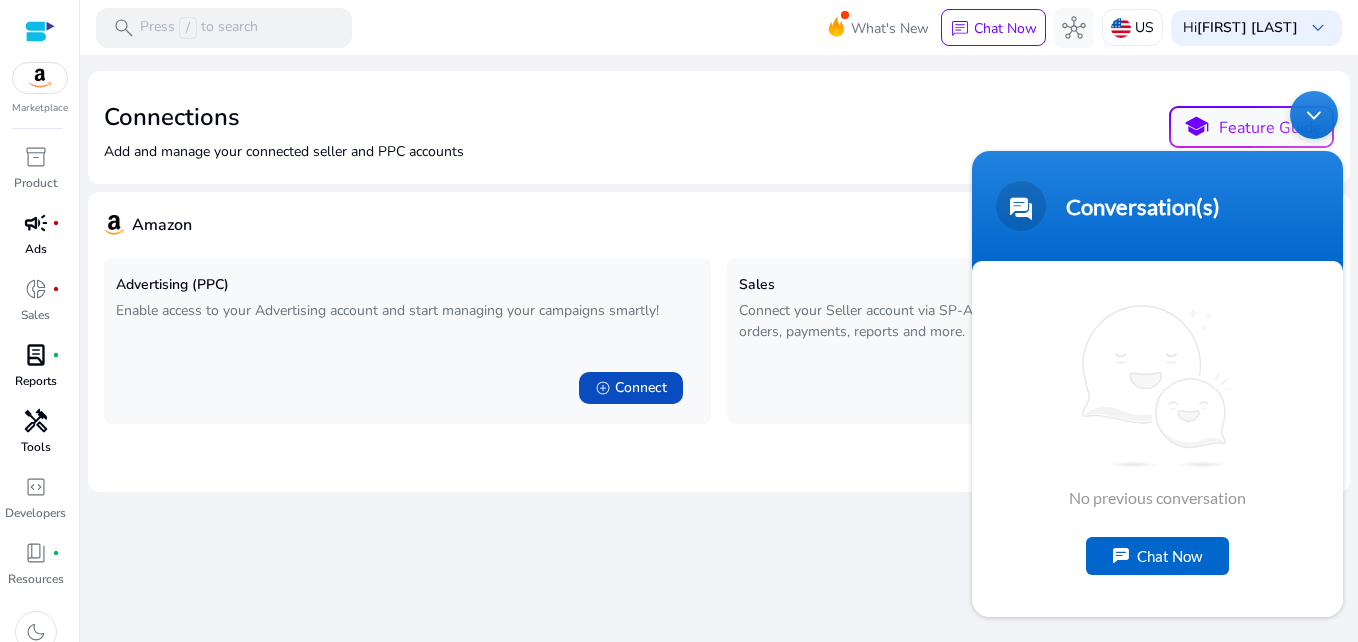 click on "Chat Now" at bounding box center [1157, 556] 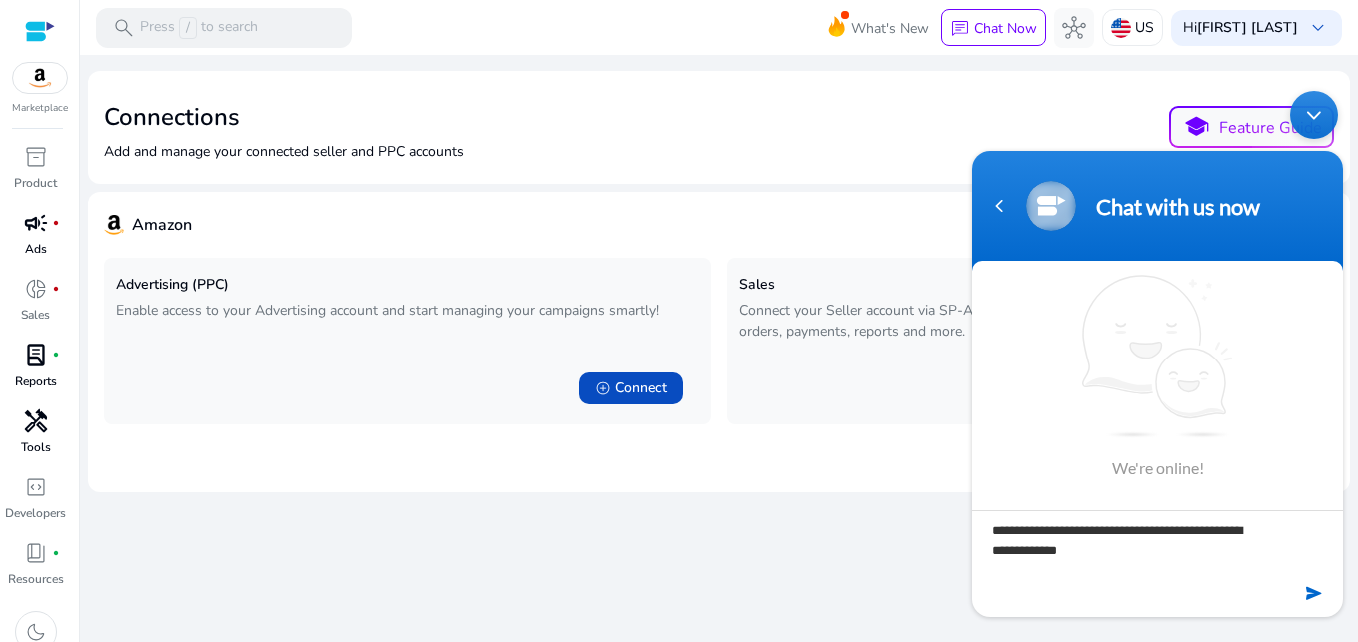type on "**********" 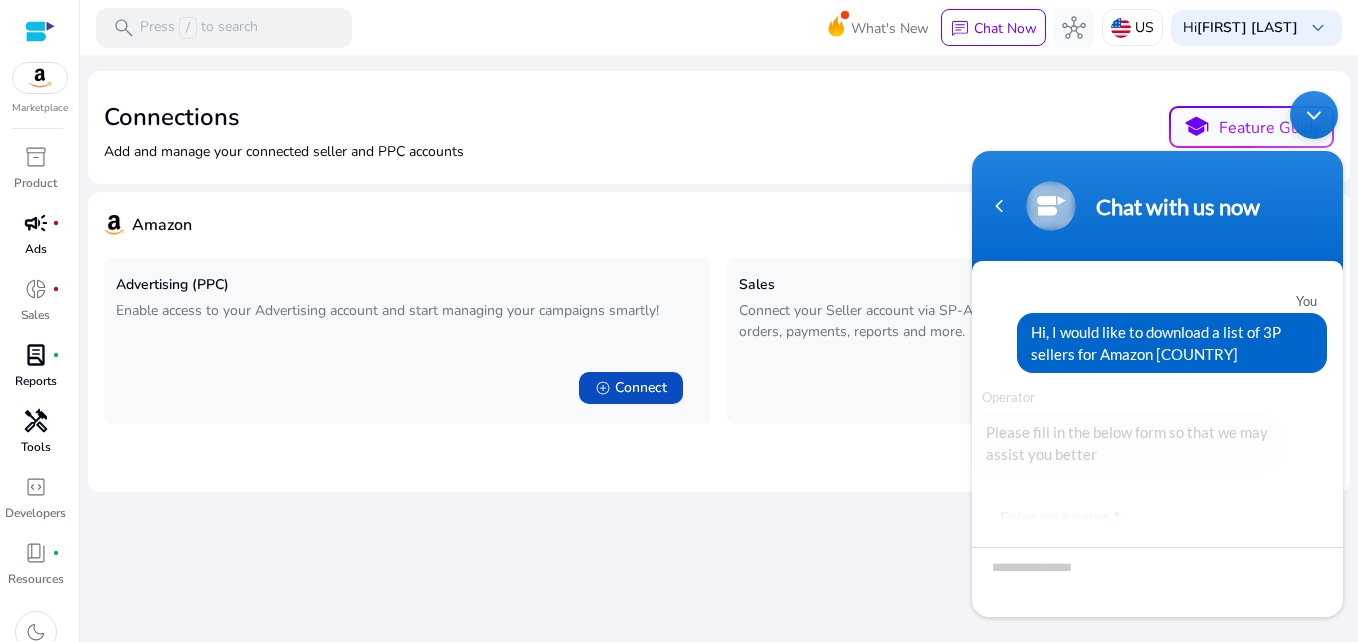 scroll, scrollTop: 230, scrollLeft: 0, axis: vertical 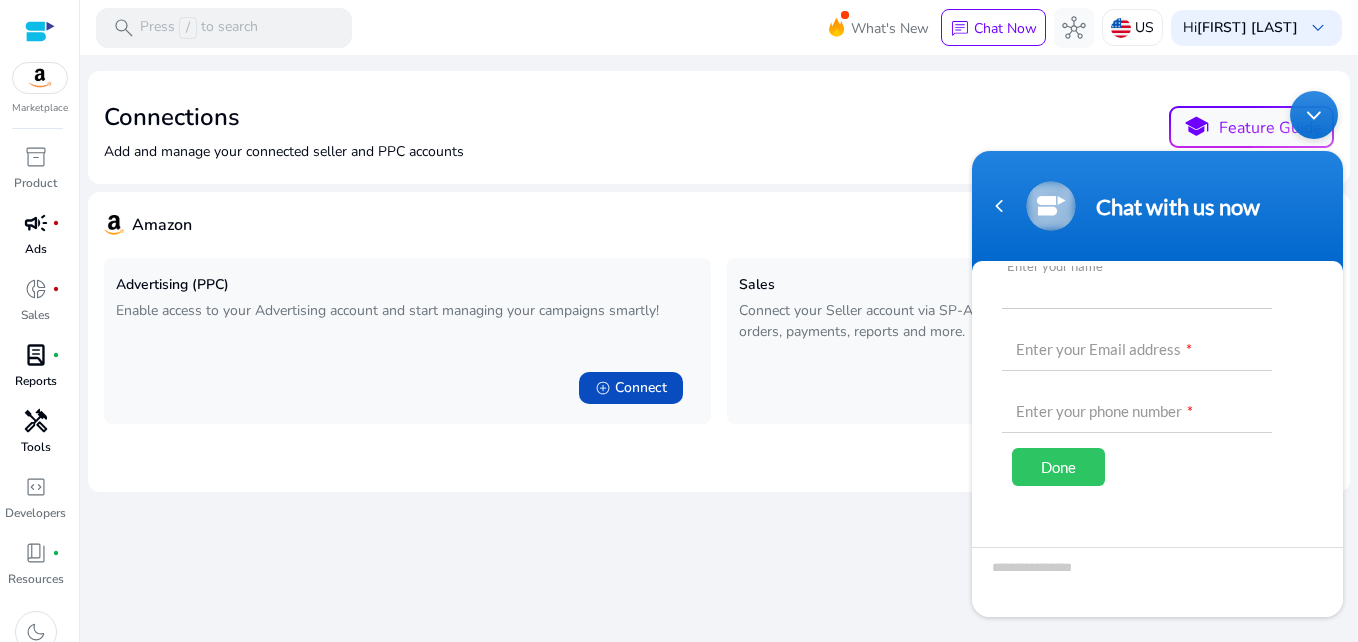 click at bounding box center [1137, 285] 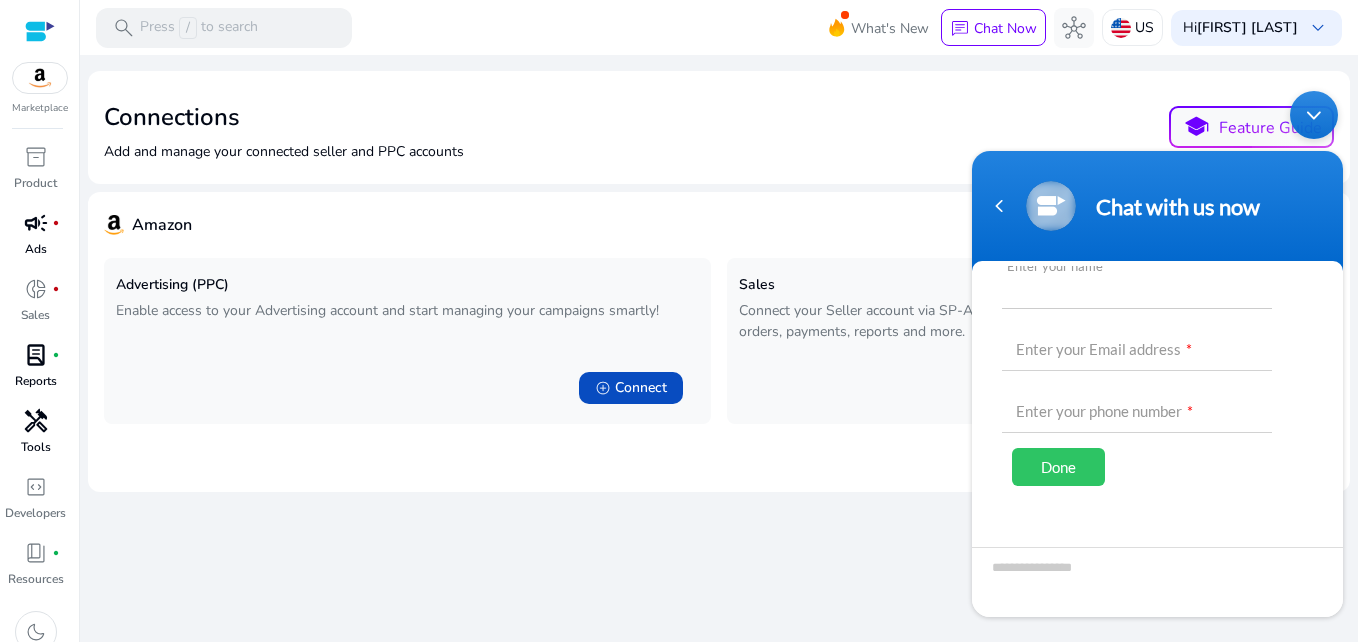 type on "**********" 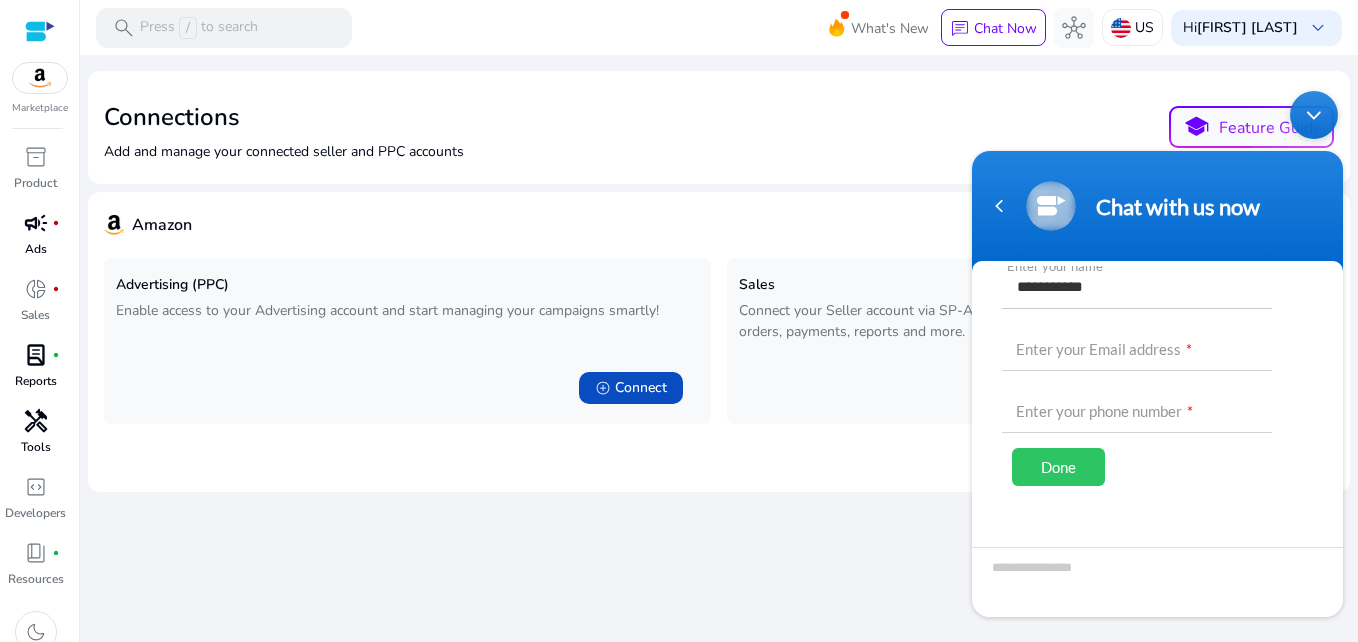 type on "**********" 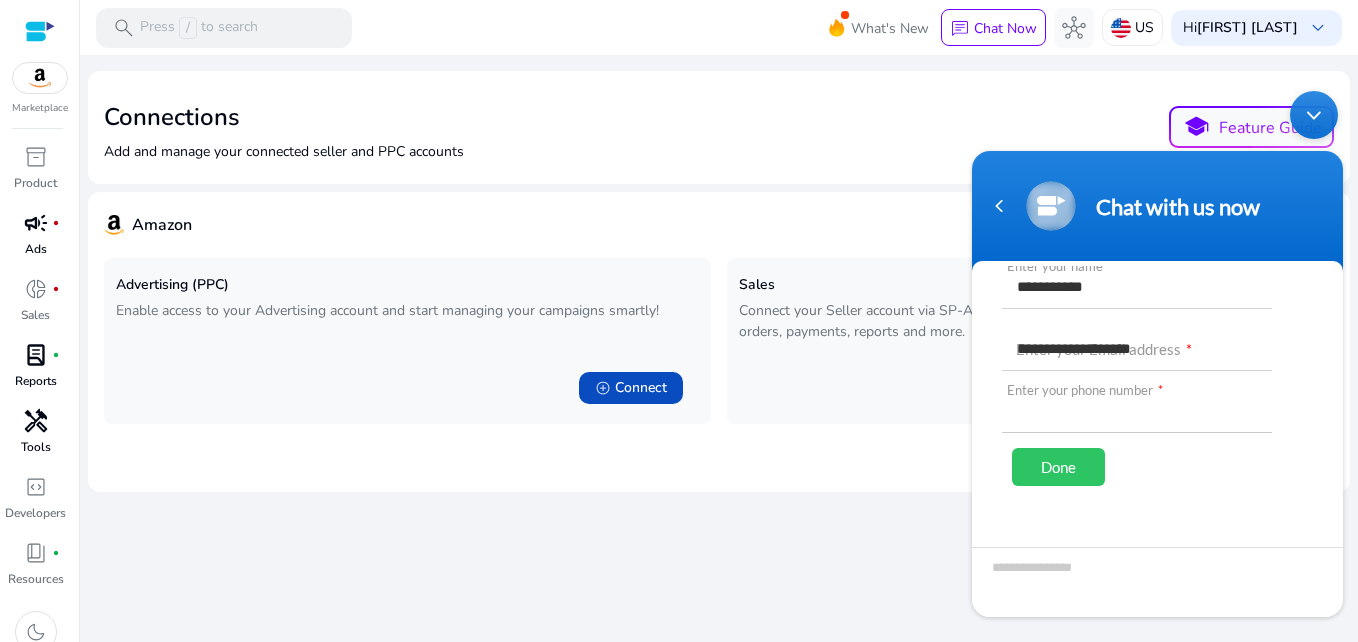 type on "**********" 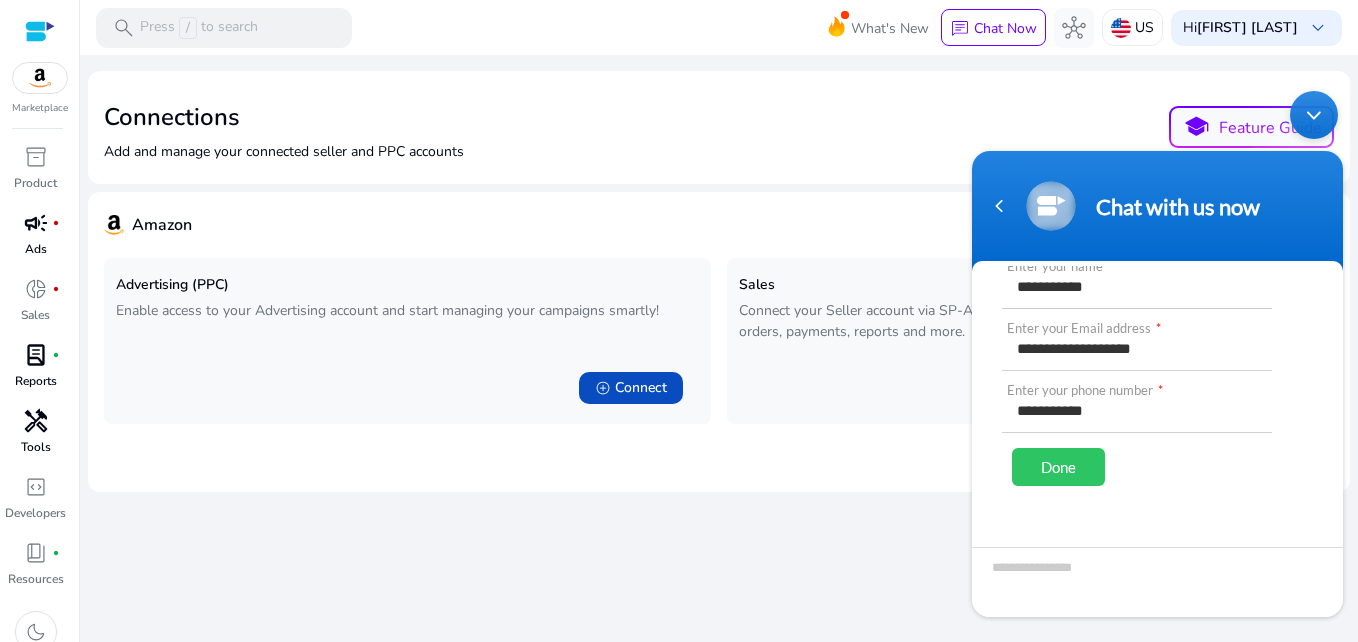 type on "**********" 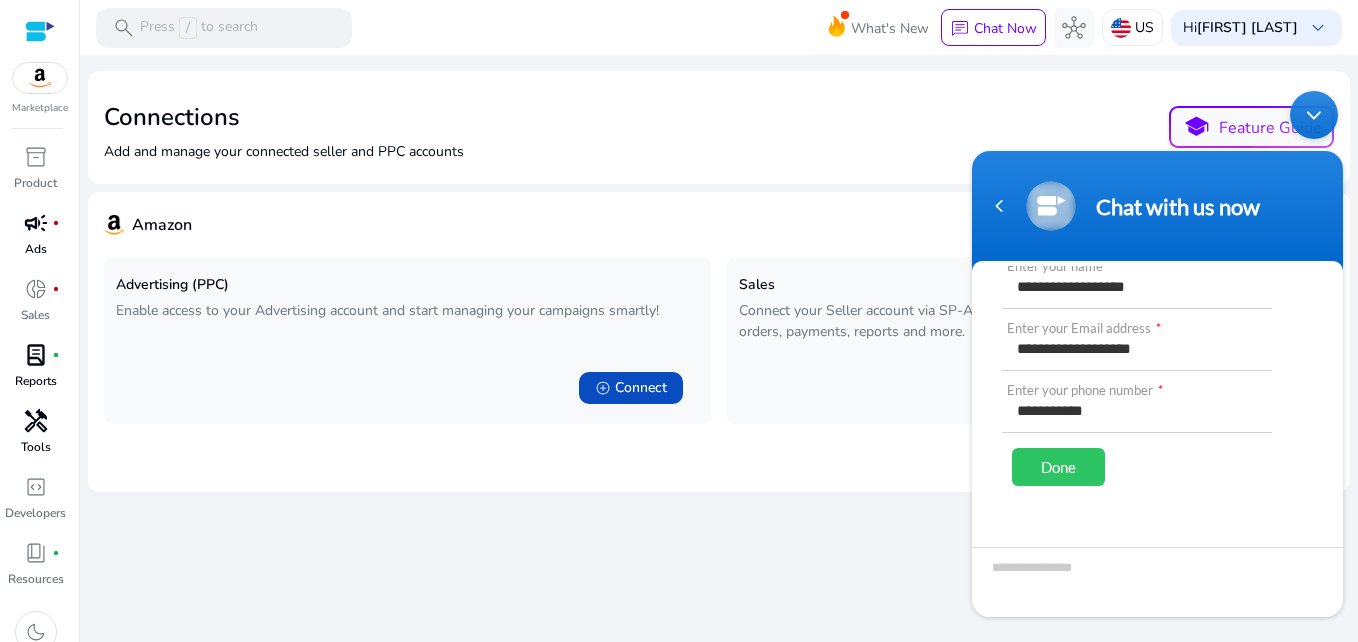 click on "Done" at bounding box center [1058, 467] 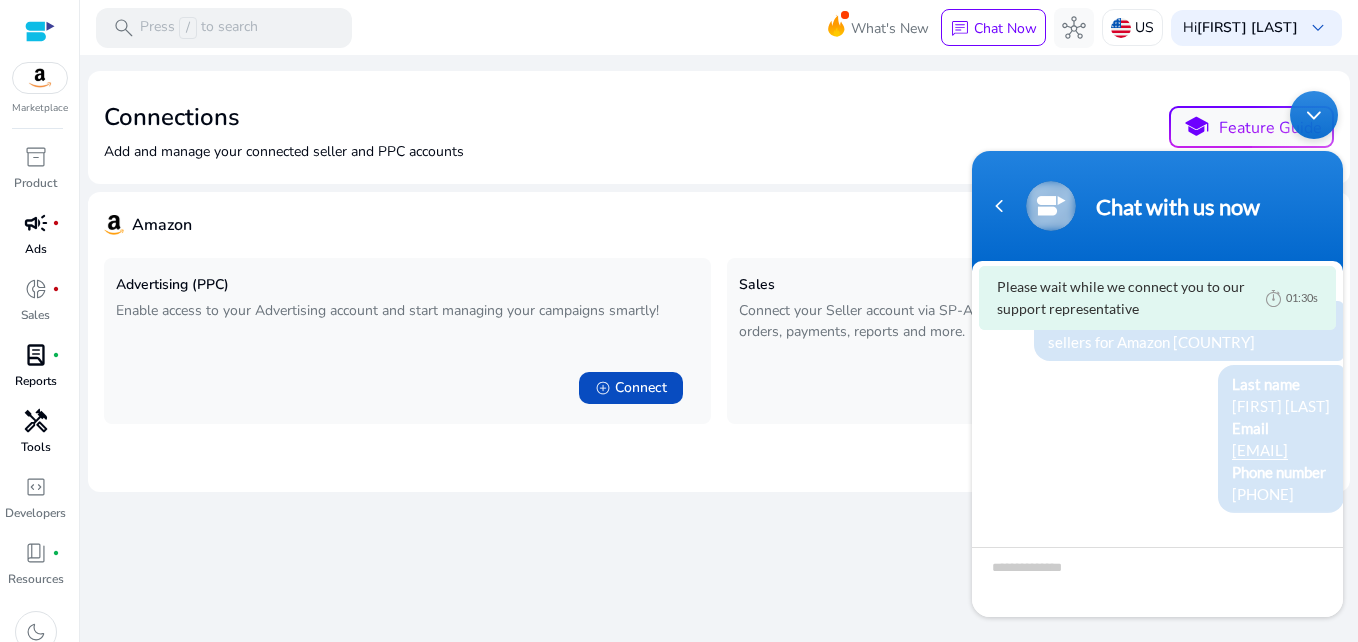 scroll, scrollTop: 204, scrollLeft: 0, axis: vertical 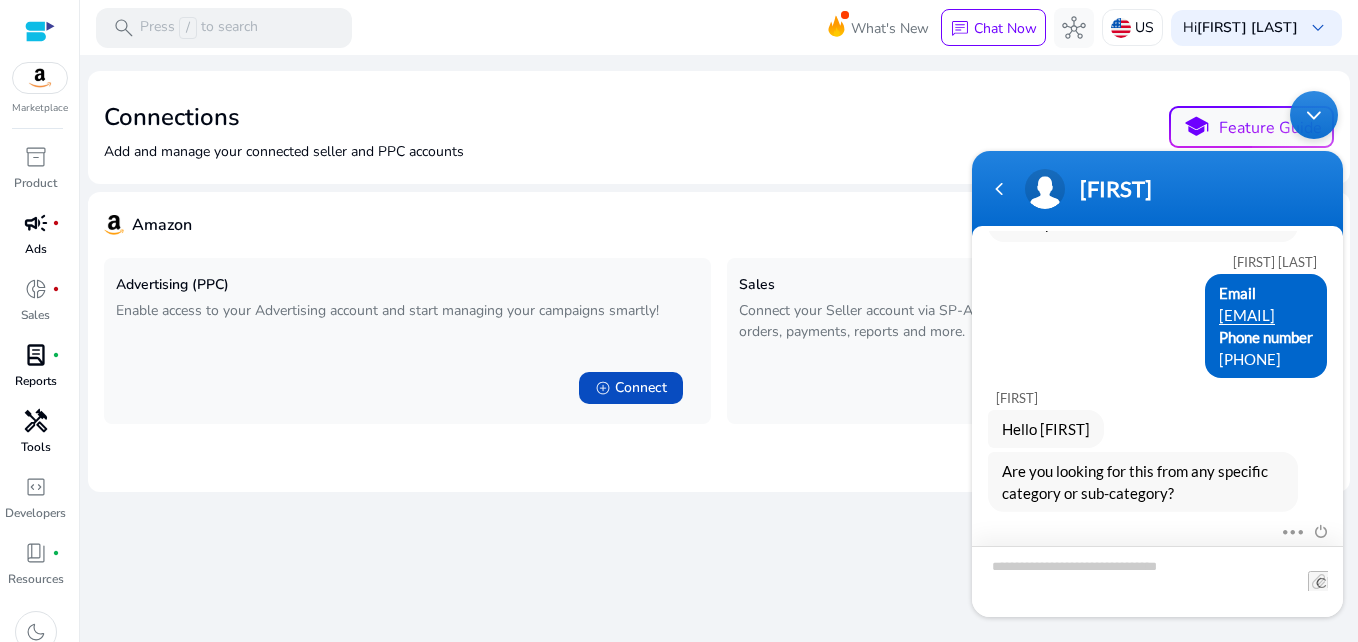 click at bounding box center [1157, 581] 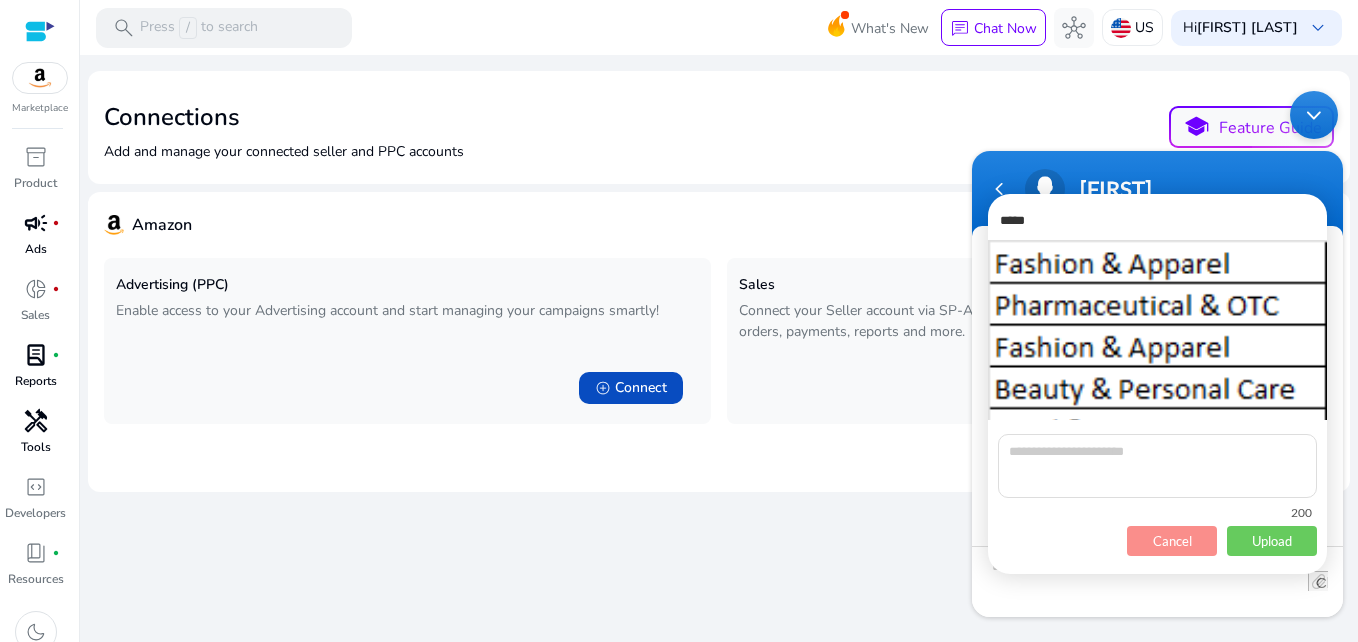 click on "Cancel" at bounding box center [1172, 541] 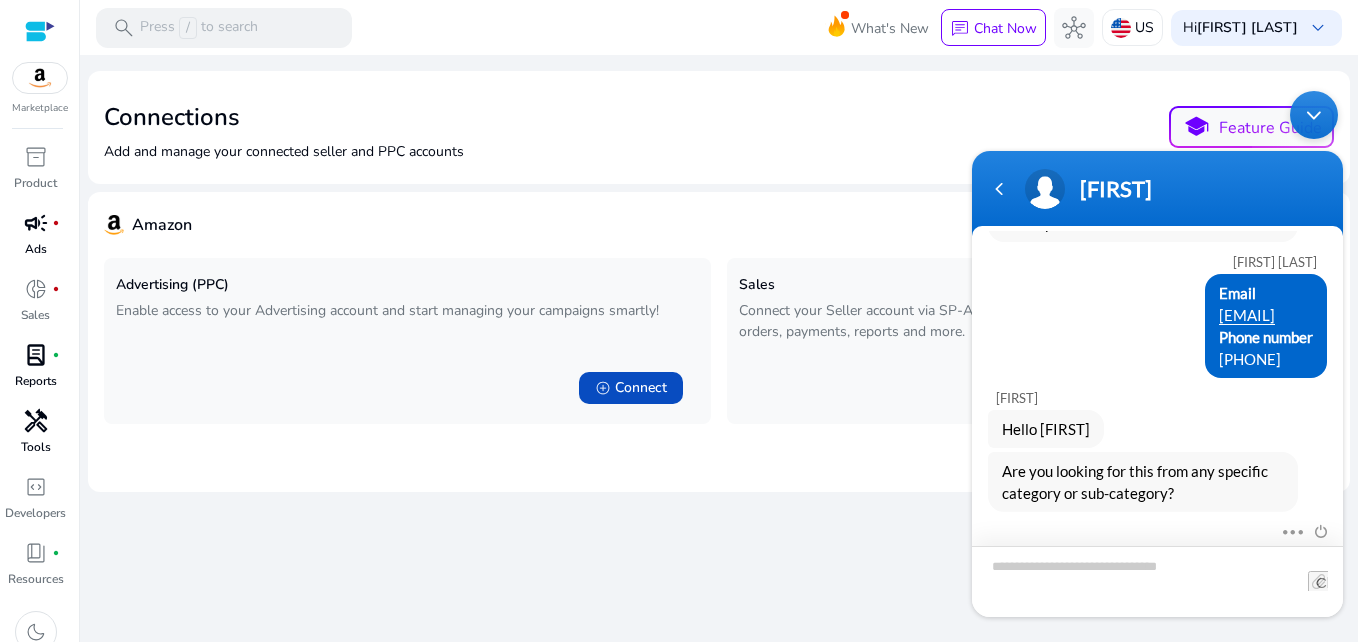 click at bounding box center (1157, 581) 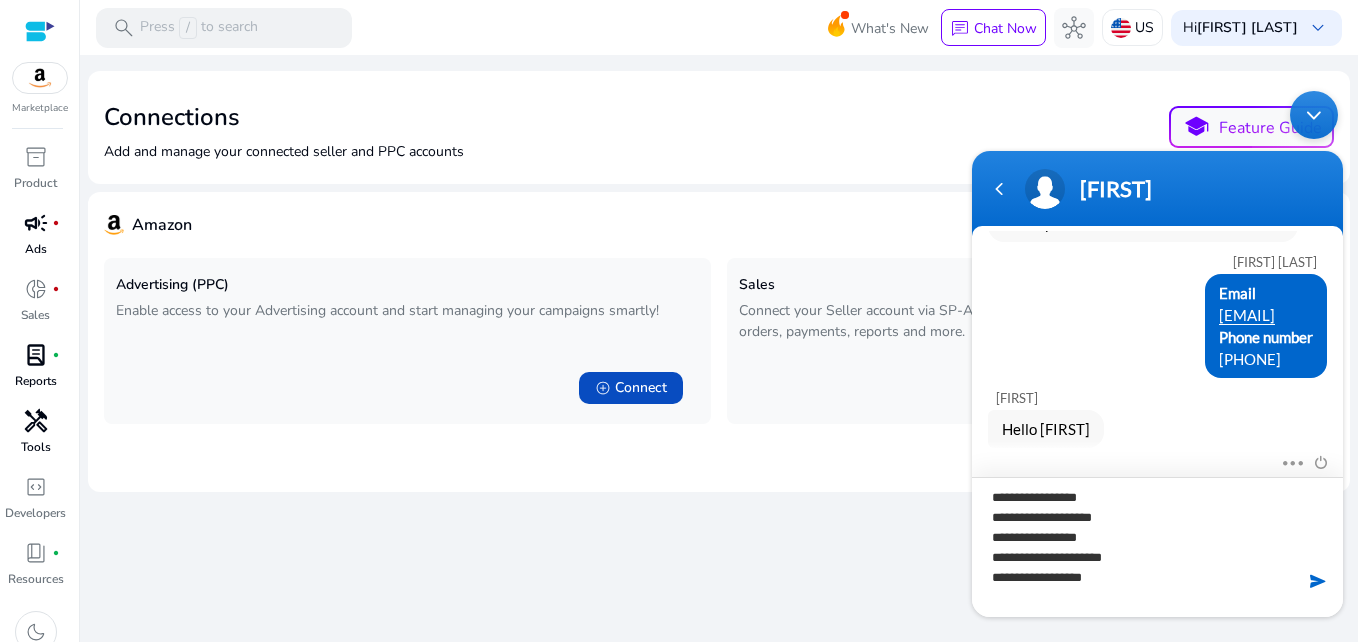 type on "**********" 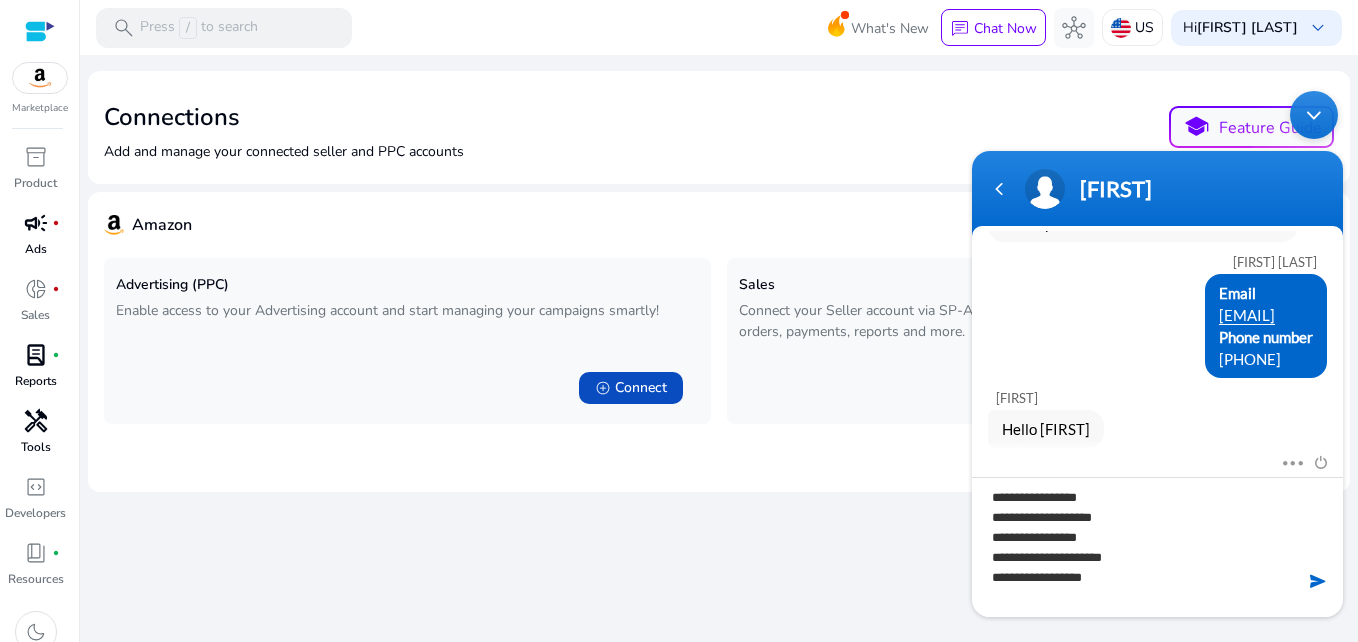 click at bounding box center (1318, 581) 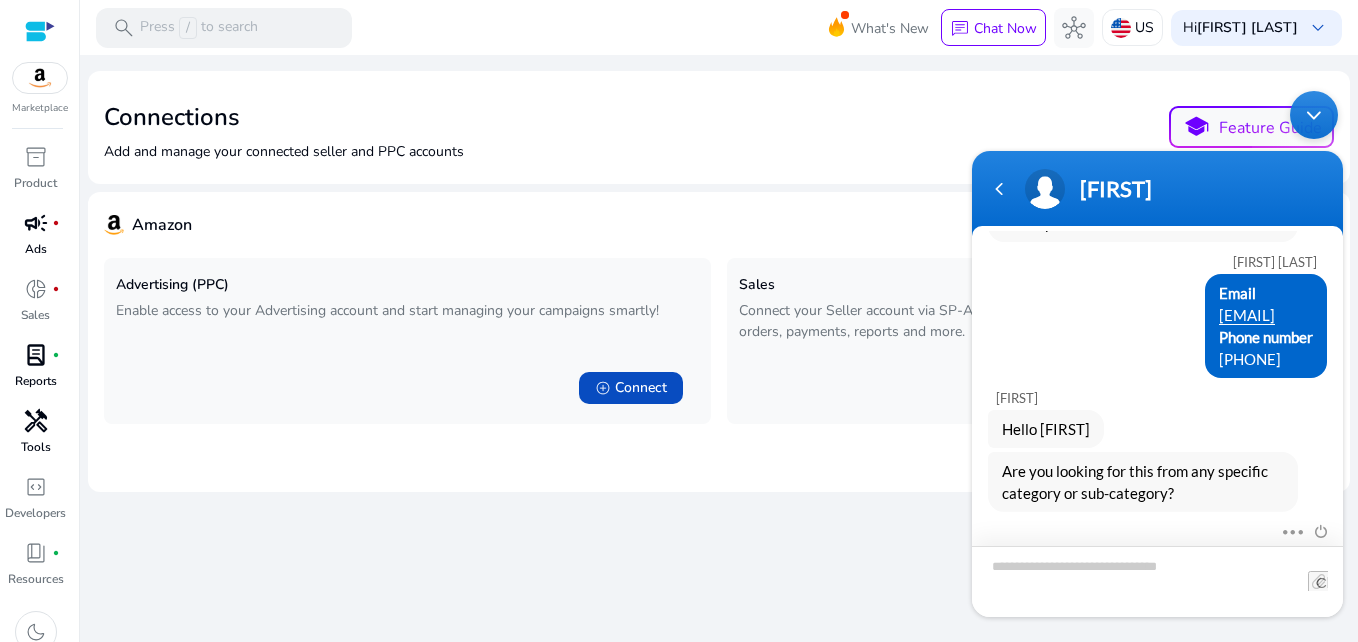 scroll, scrollTop: 302, scrollLeft: 0, axis: vertical 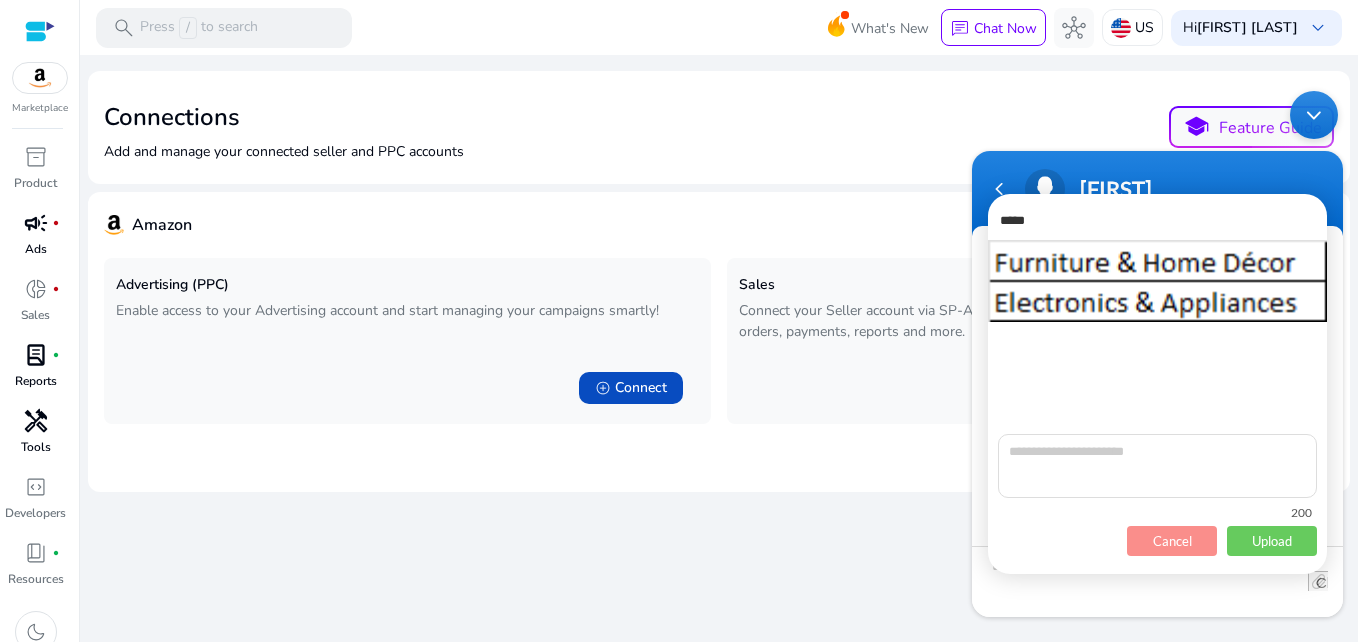 click on "Cancel" at bounding box center (1172, 541) 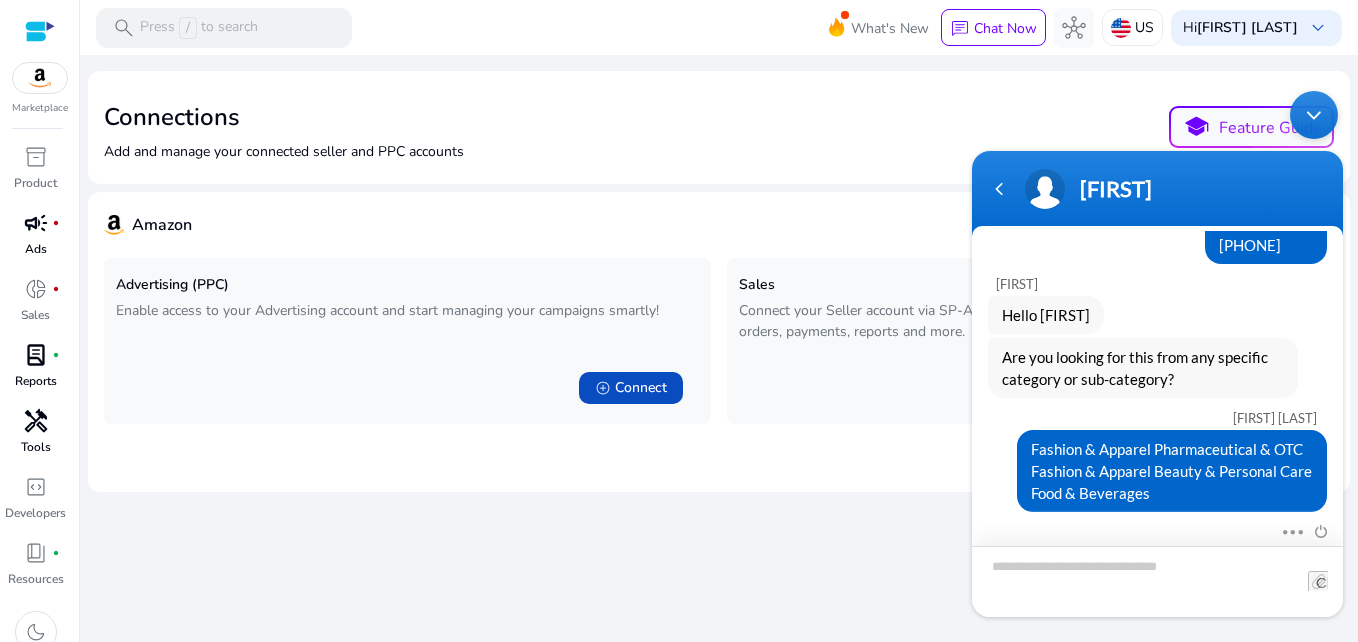 click at bounding box center (1157, 581) 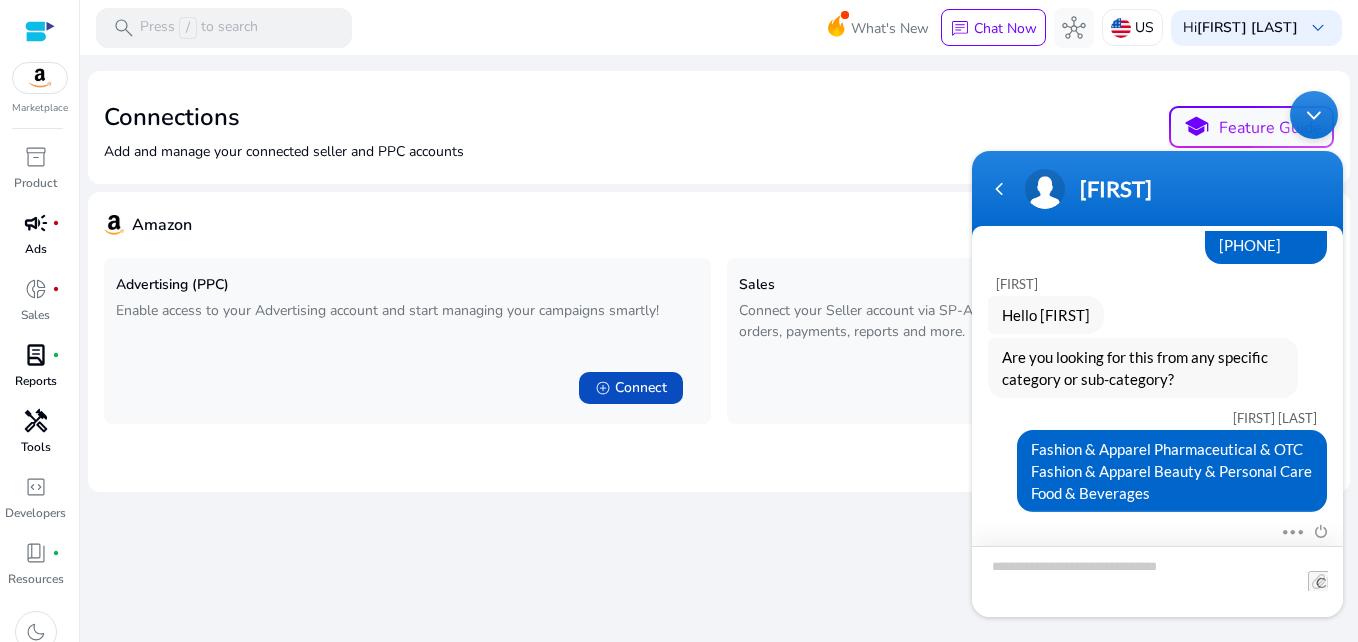click at bounding box center (1157, 581) 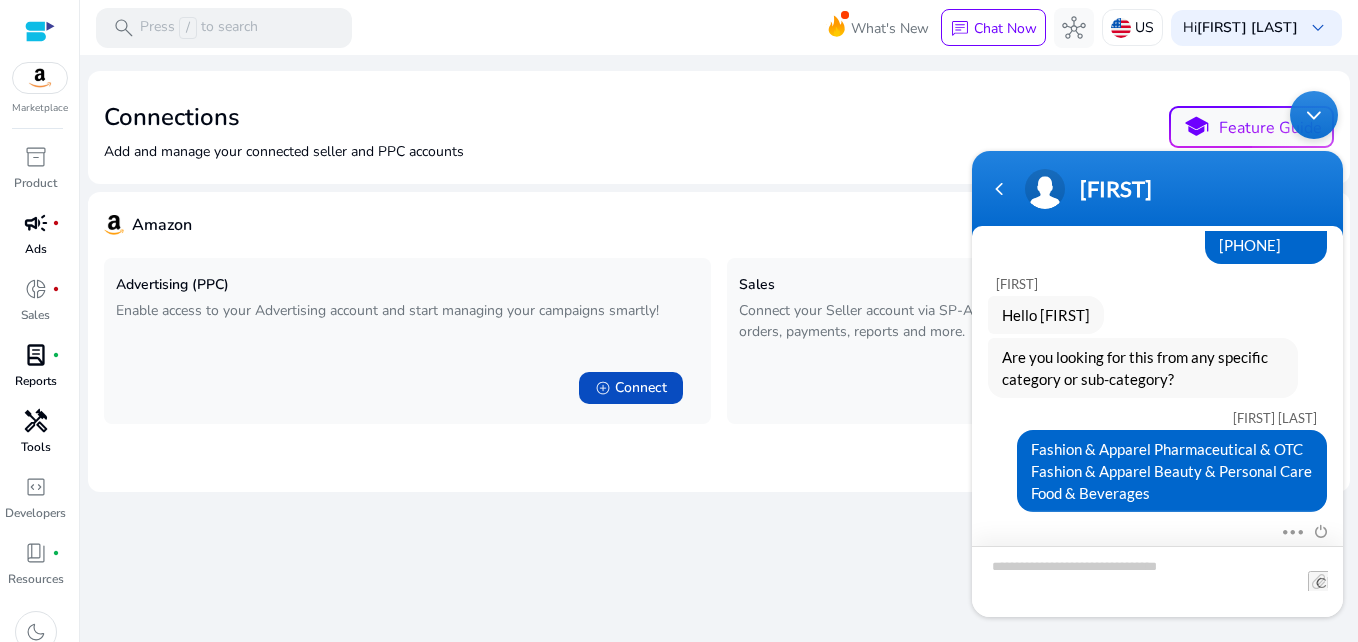 type on "**********" 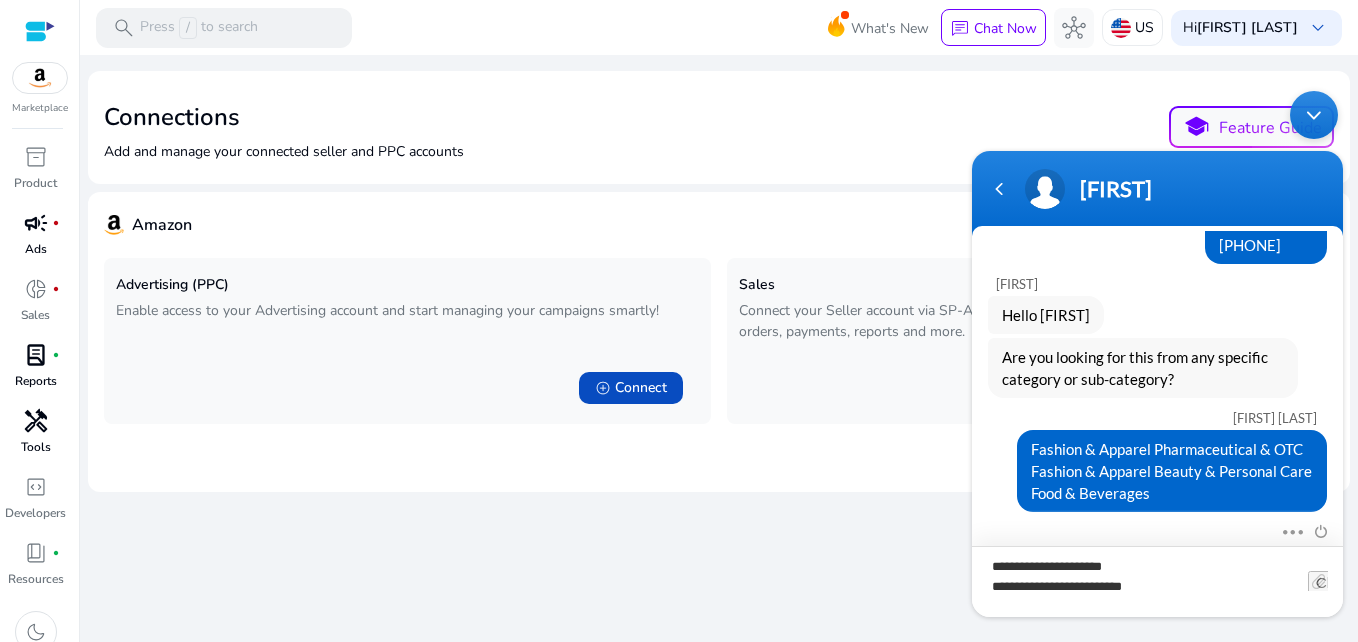 scroll, scrollTop: 313, scrollLeft: 0, axis: vertical 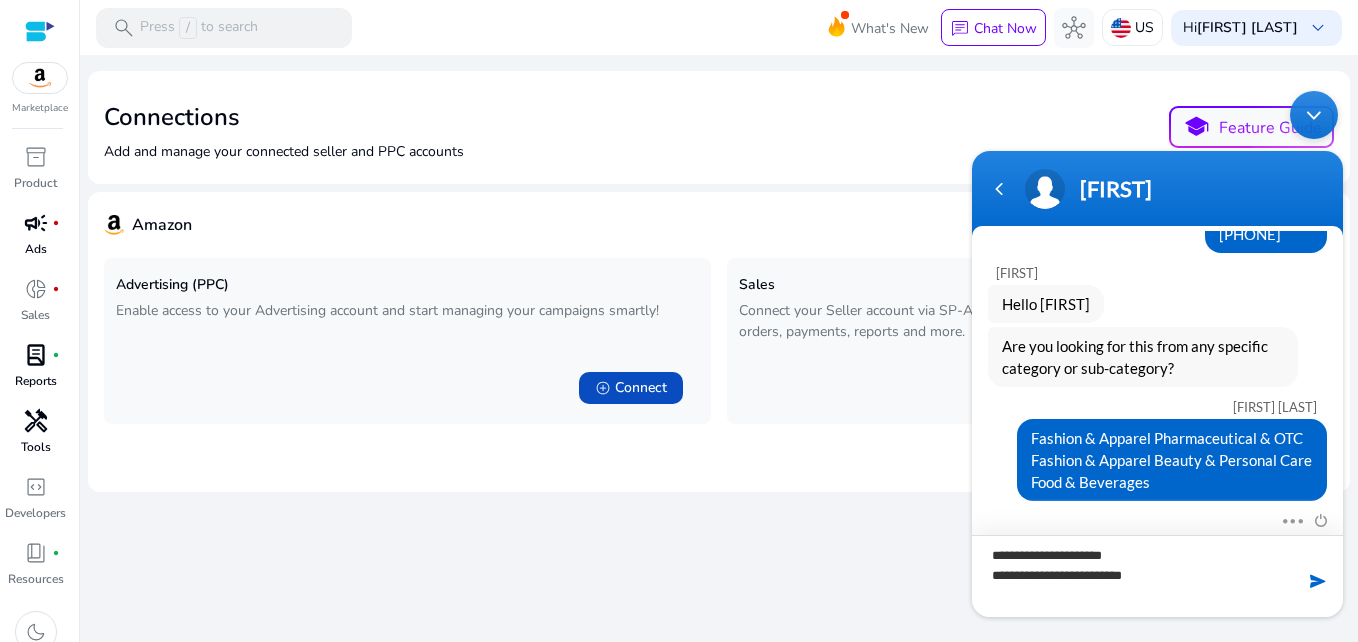 type 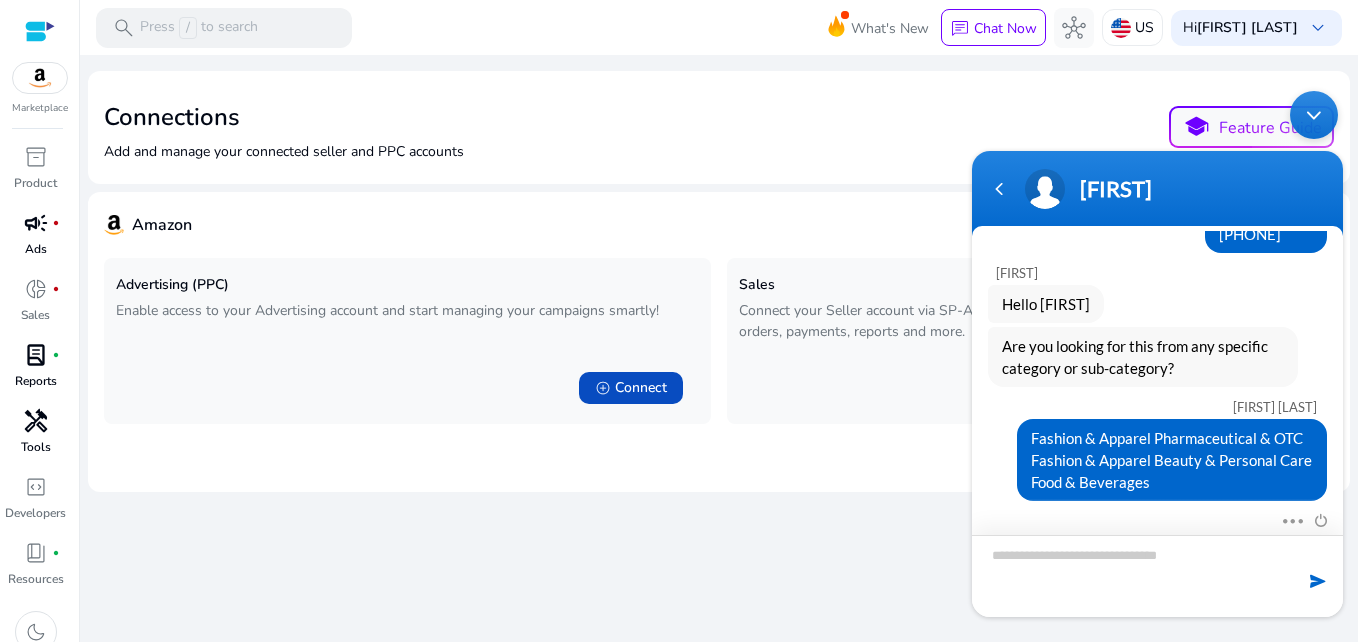 scroll, scrollTop: 366, scrollLeft: 0, axis: vertical 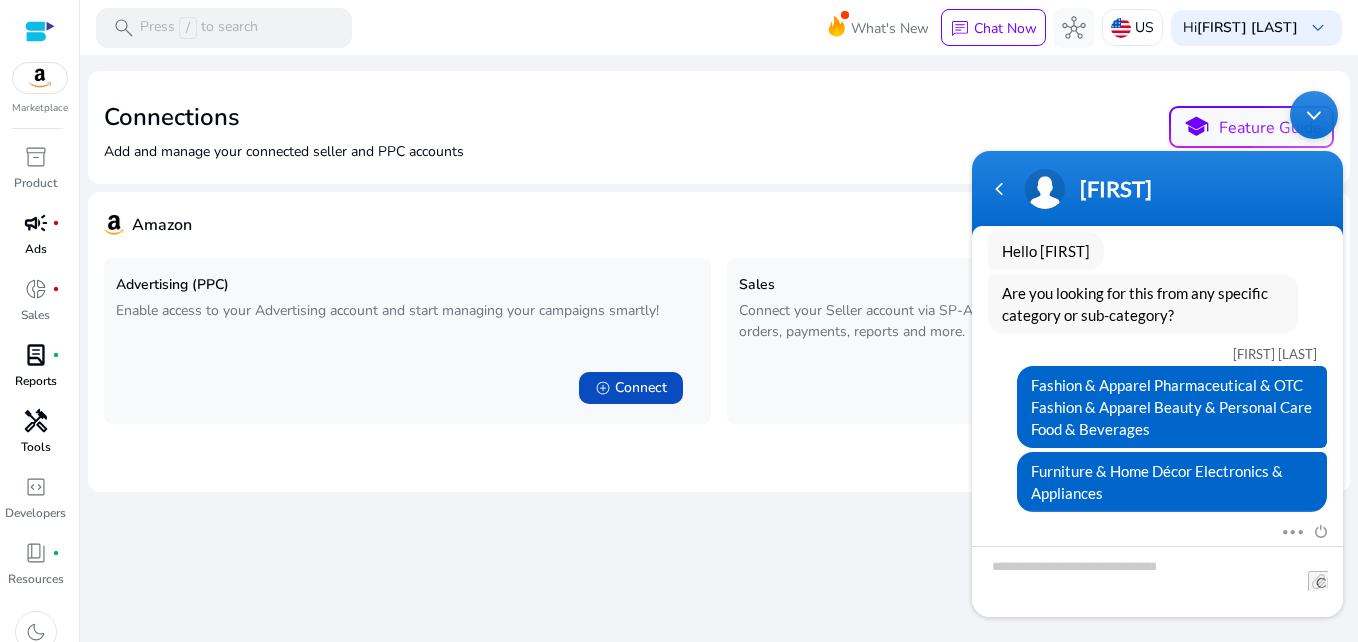 click on "Andy  Charusheela Dhadke  Hi, I would like to download a list of 3P sellers  for Amazon US Andy  Please fill in the below form so that we may assist you better  Charusheela Dhadke   Email cdhadke@taxilla.com Phone number 09619519492 Andy  Hello Charusheela  Are you looking for this from any specific category or sub-category?  Charusheela Dhadke  Fashion & Apparel
Pharmaceutical & OTC
Fashion & Apparel
Beauty & Personal Care
Food & Beverages  Furniture & Home Décor
Electronics & Appliances Mute Send email Andy  Furniture & Home Décor Electronics & Appliances Just now Send   2:17 PM" at bounding box center [1157, 354] 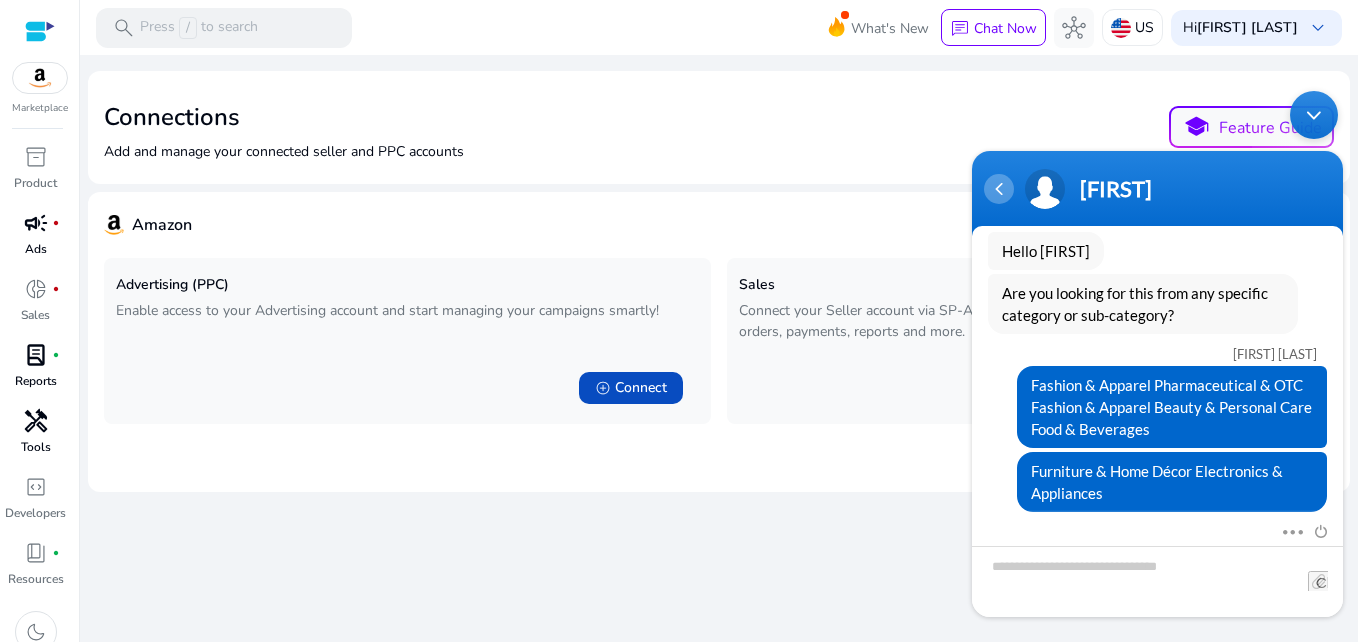click at bounding box center (999, 189) 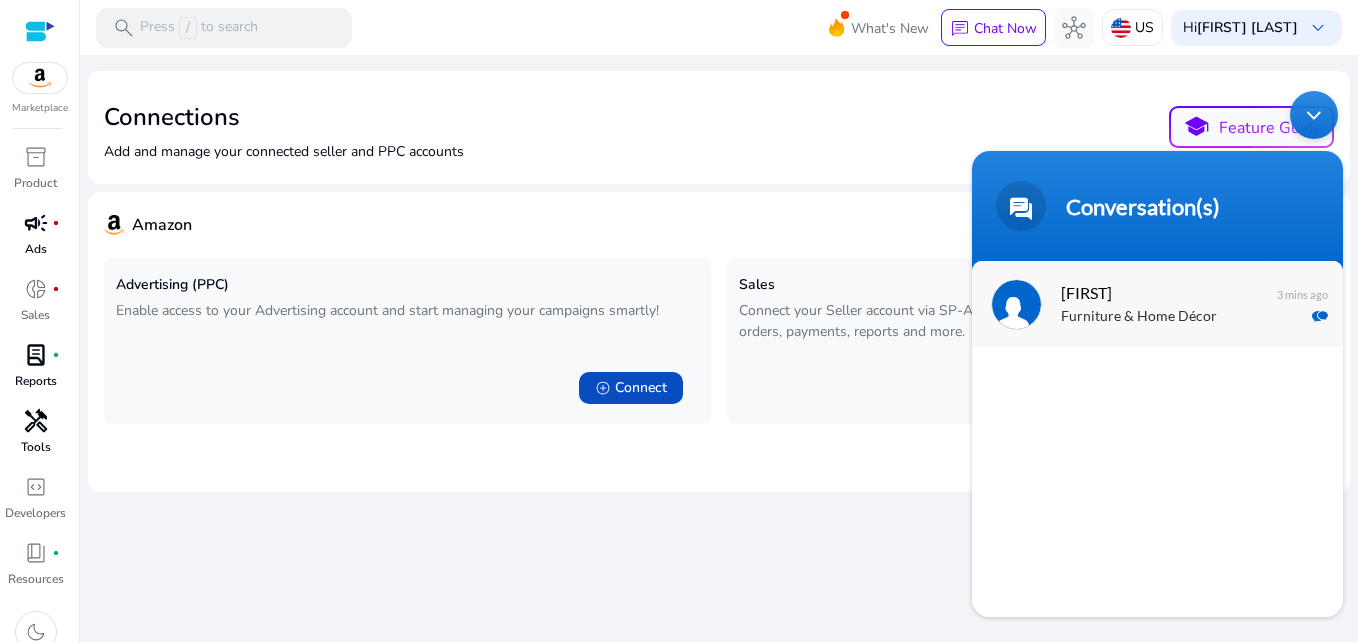 click on "Furniture & Home Décor Electronics & Appliances" at bounding box center [1187, 317] 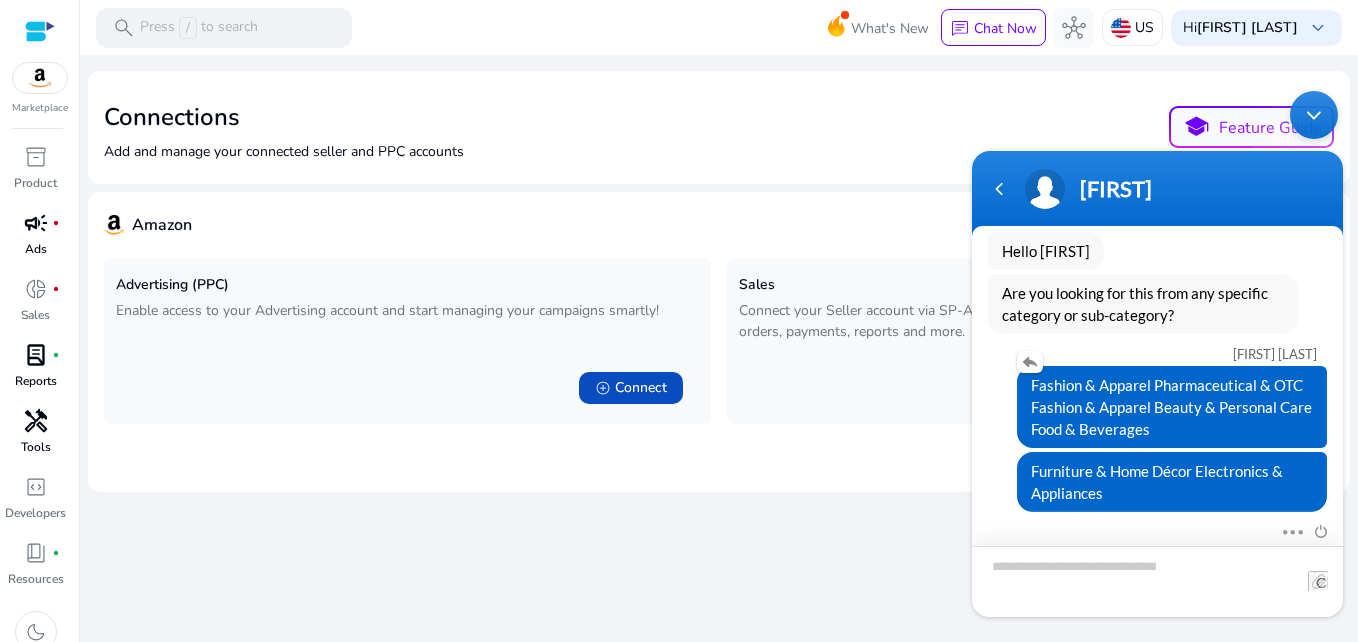 scroll, scrollTop: 366, scrollLeft: 0, axis: vertical 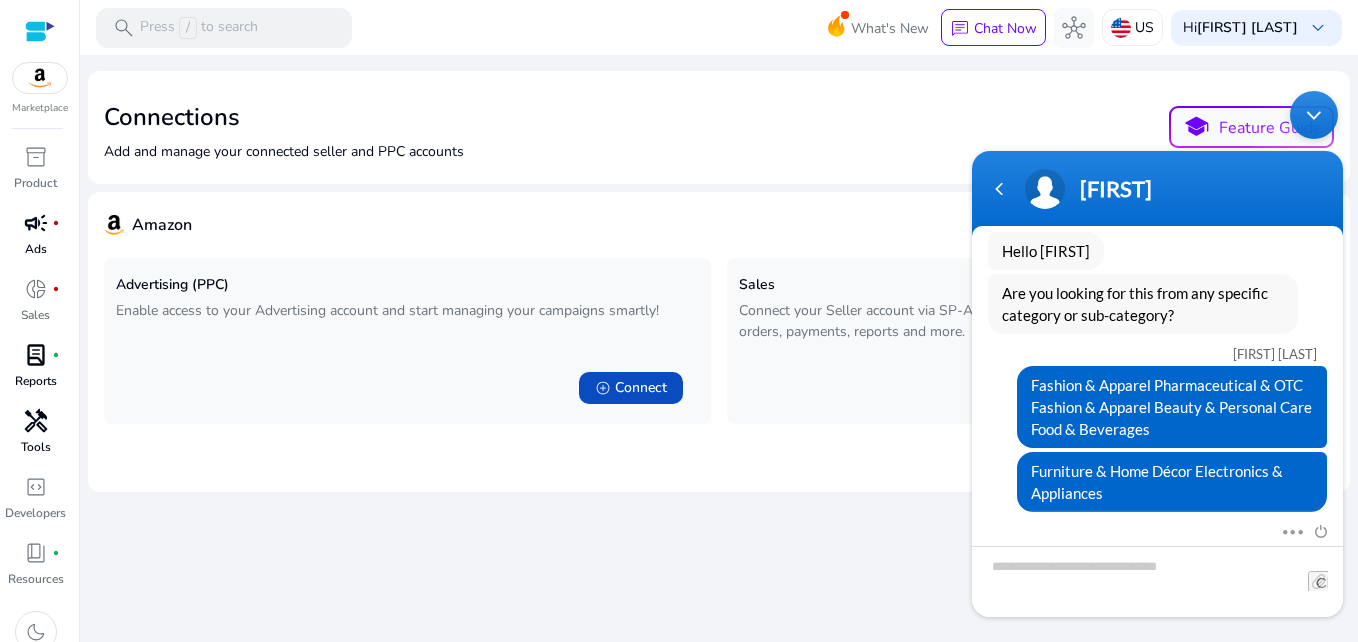 click on "Connections Add and manage your connected seller and PPC accounts  school  Feature Guide" 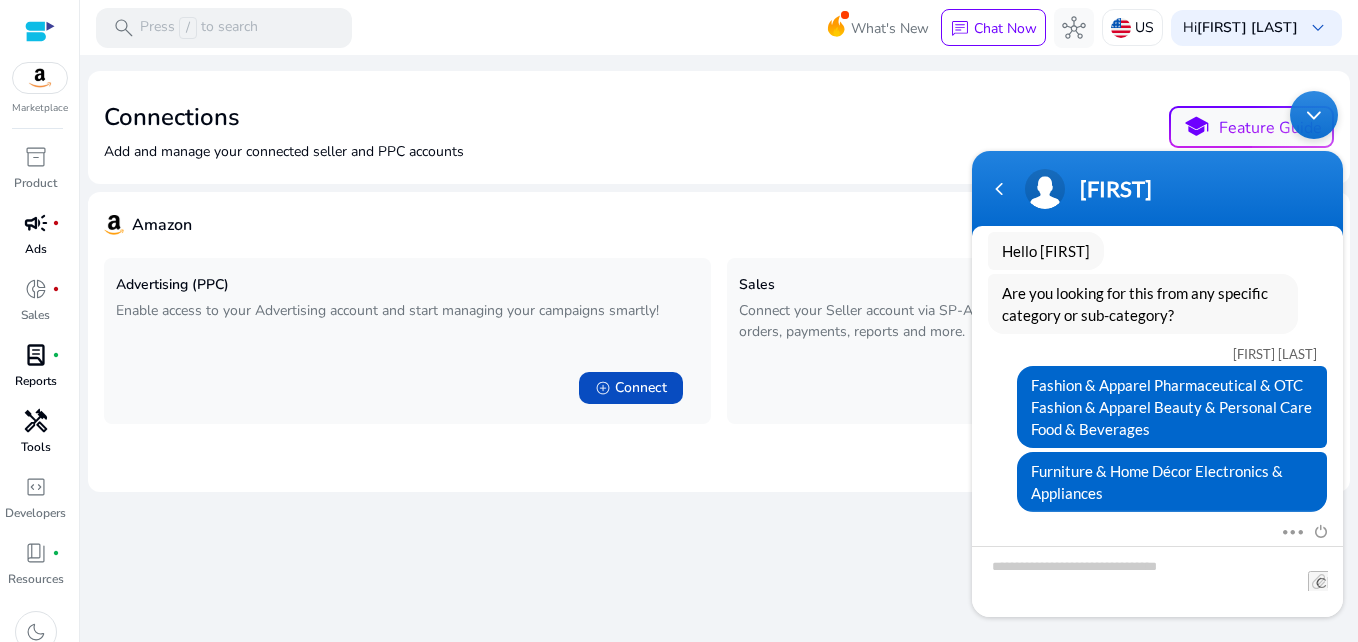 click at bounding box center [1314, 115] 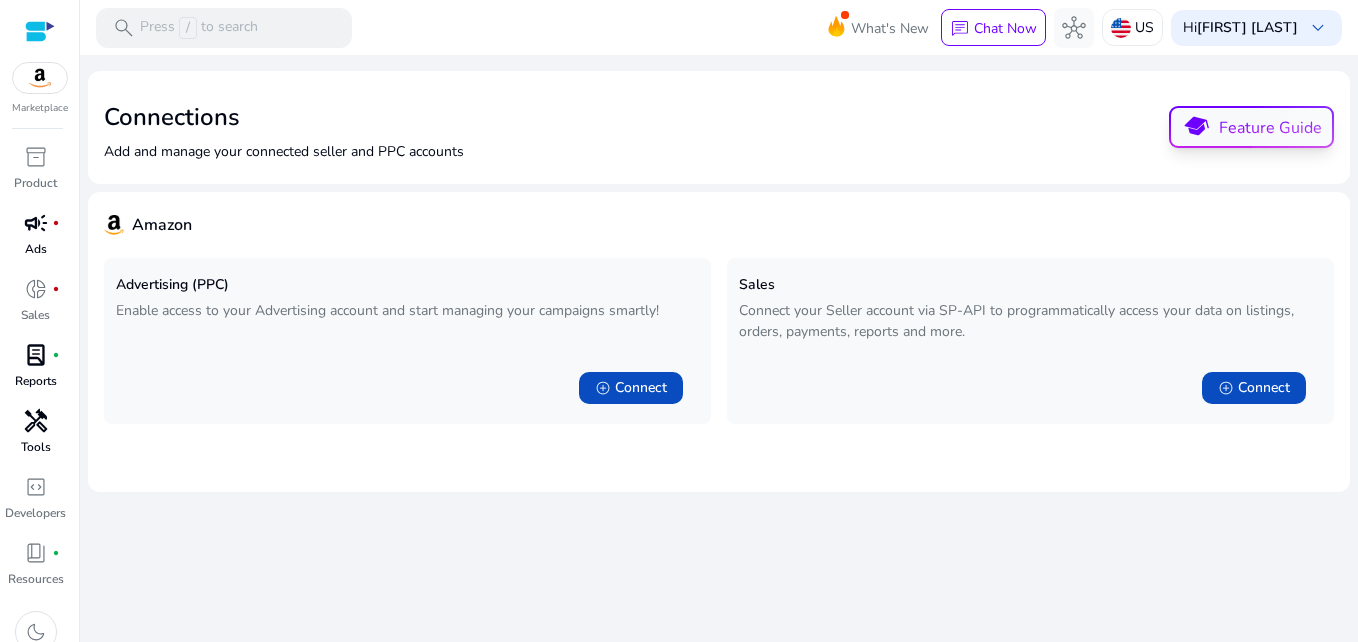 click on "school  Feature Guide" 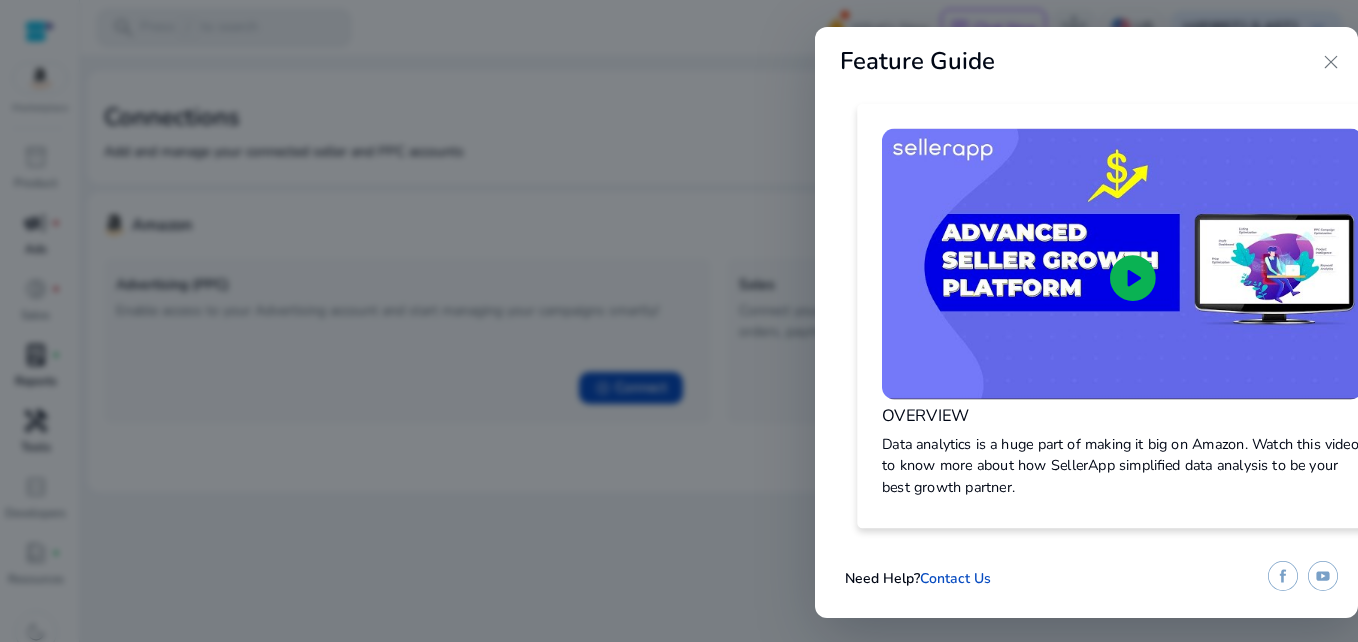 scroll, scrollTop: 8, scrollLeft: 0, axis: vertical 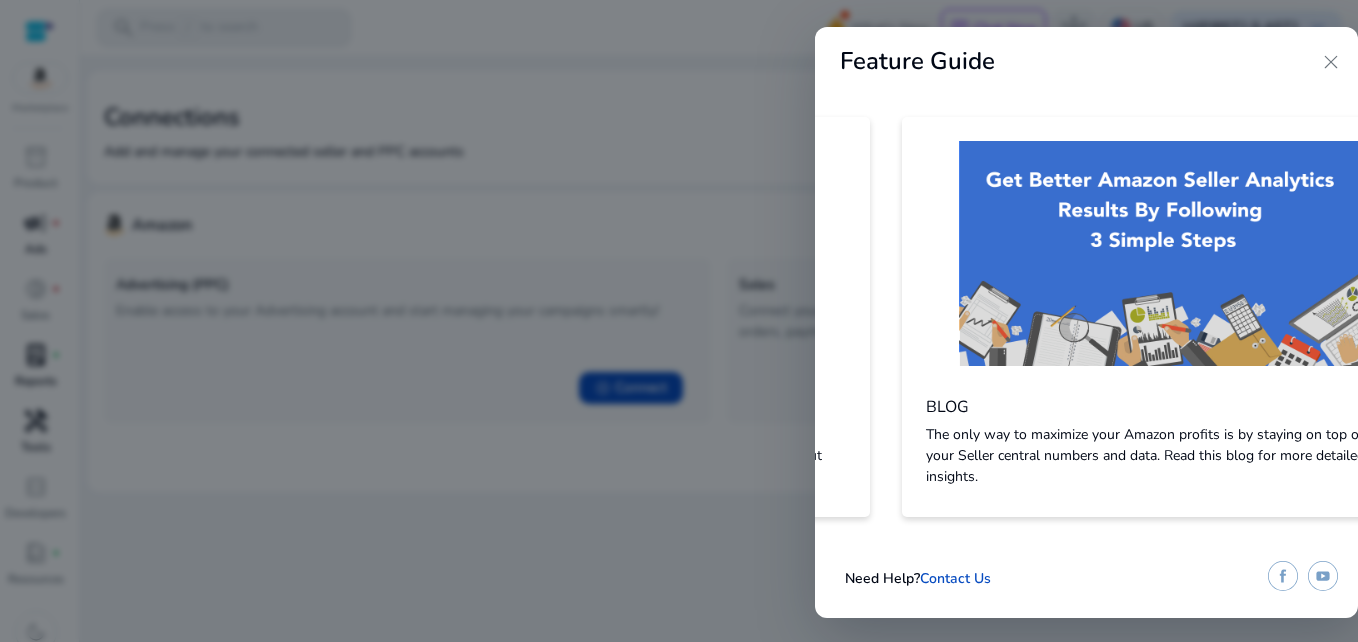 click at bounding box center [679, 321] 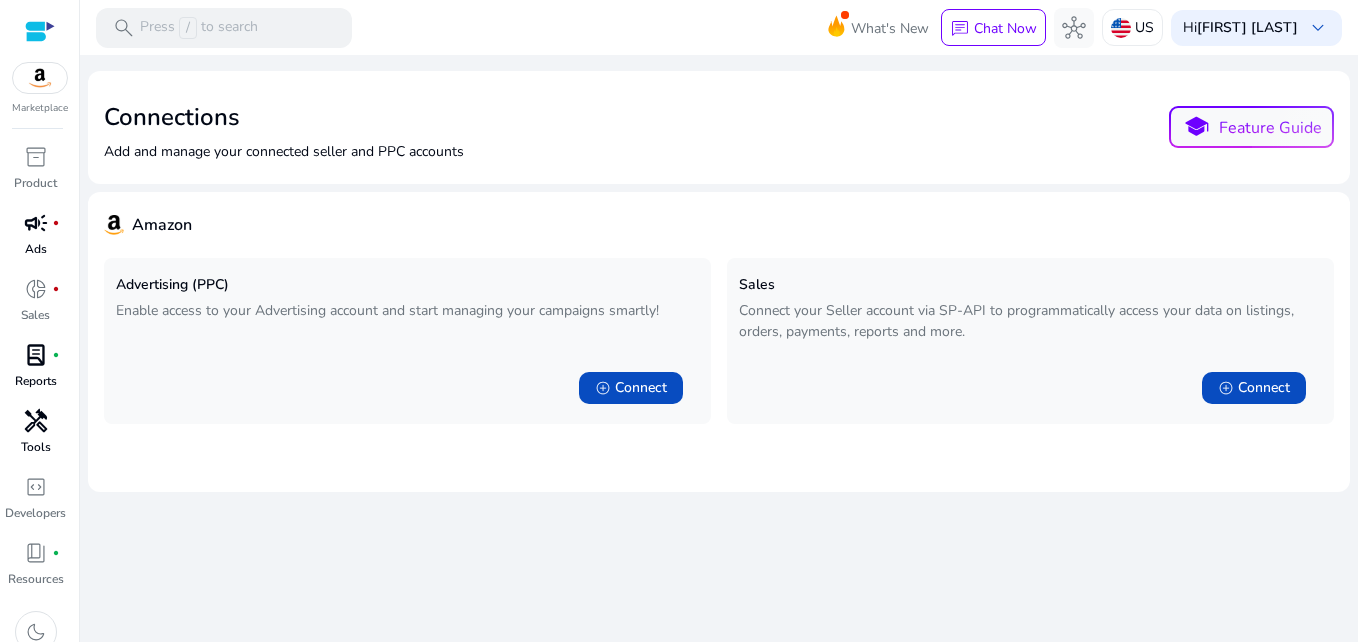 scroll, scrollTop: 410, scrollLeft: 0, axis: vertical 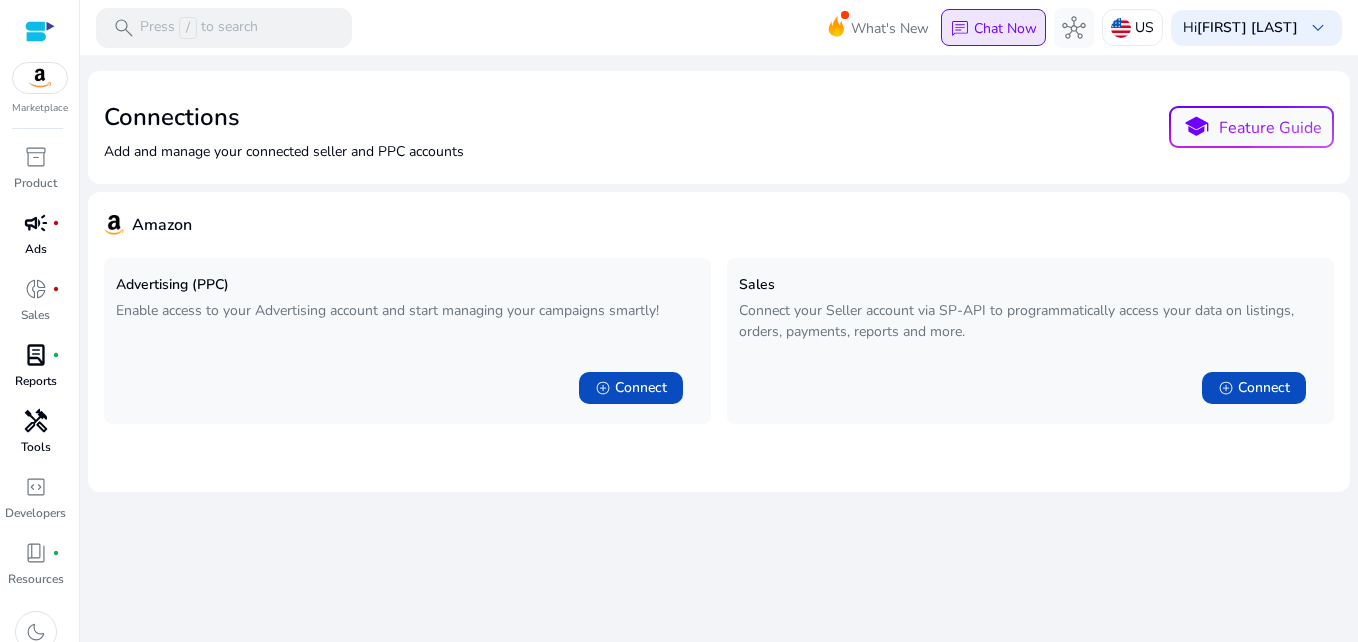 click on "Chat Now" at bounding box center [1005, 28] 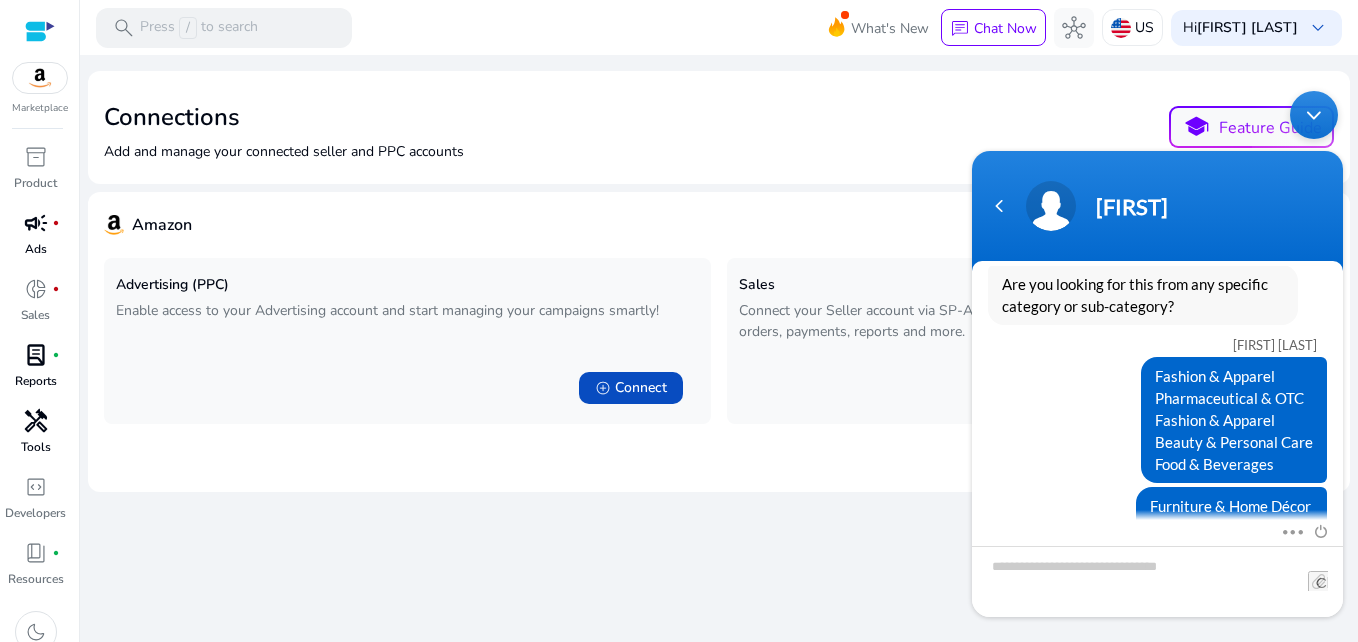 scroll, scrollTop: 445, scrollLeft: 0, axis: vertical 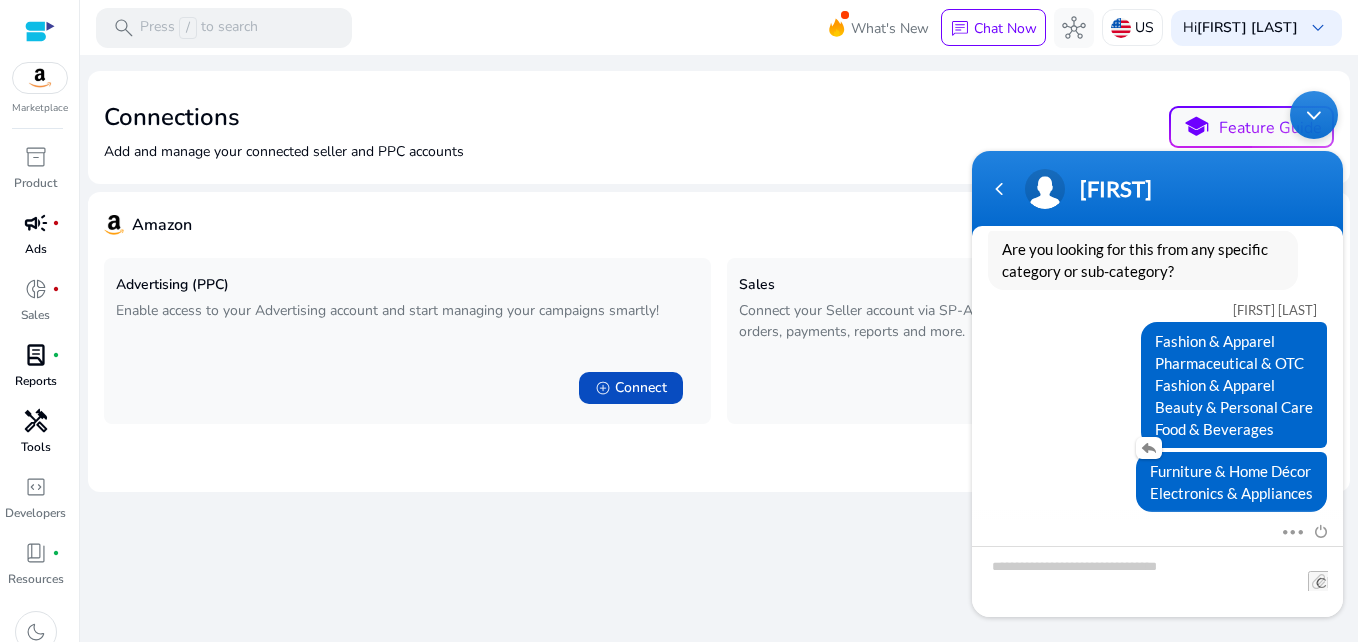 click on "Furniture & Home Décor Electronics & Appliances" at bounding box center (1157, 482) 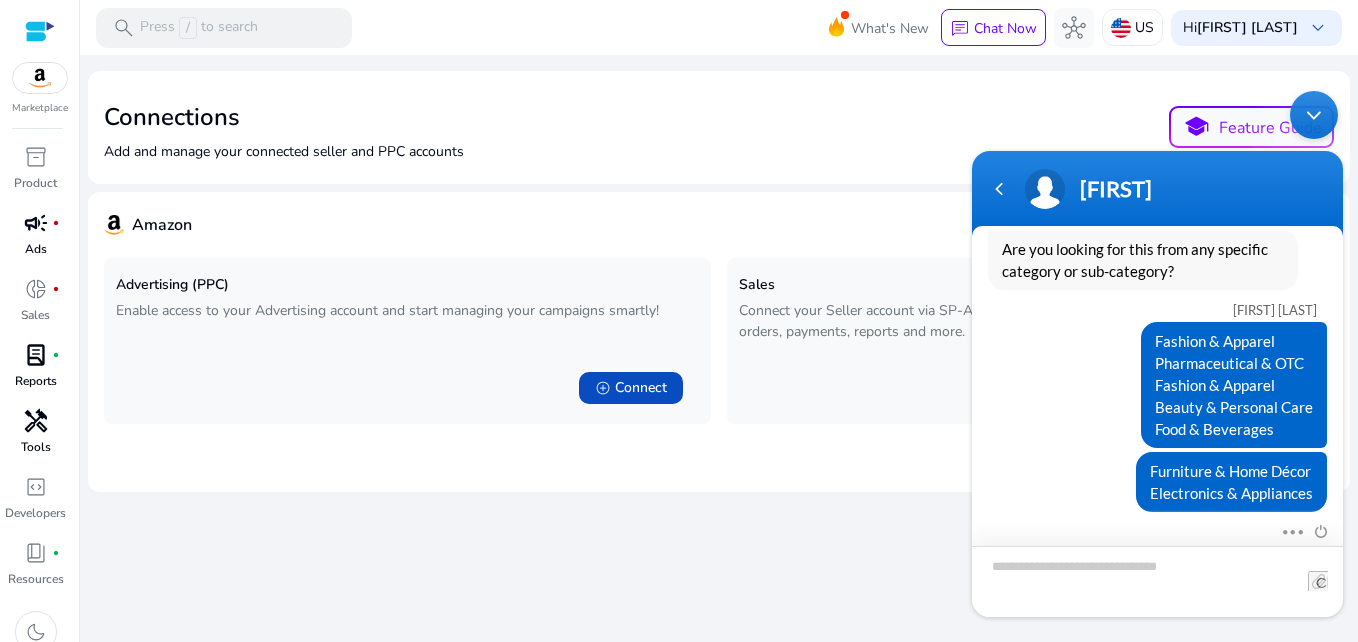 click at bounding box center [1157, 581] 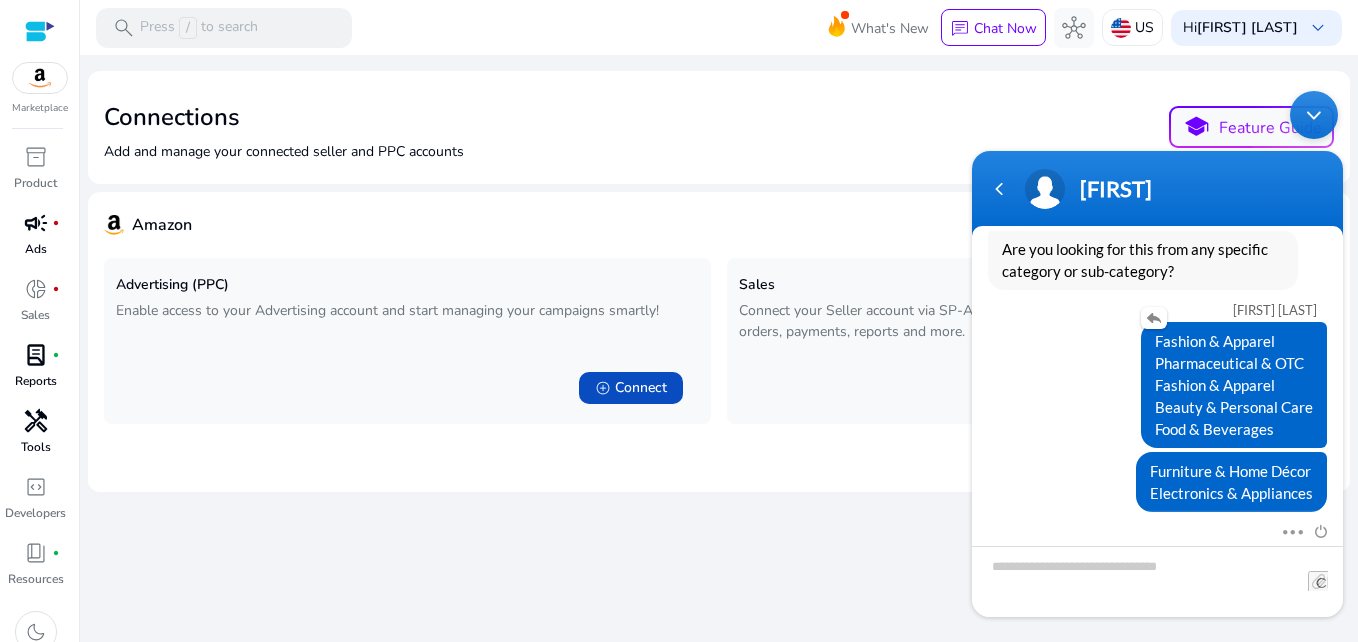 click on "Fashion & Apparel Pharmaceutical & OTC Fashion & Apparel Beauty & Personal Care Food & Beverages" at bounding box center (1157, 385) 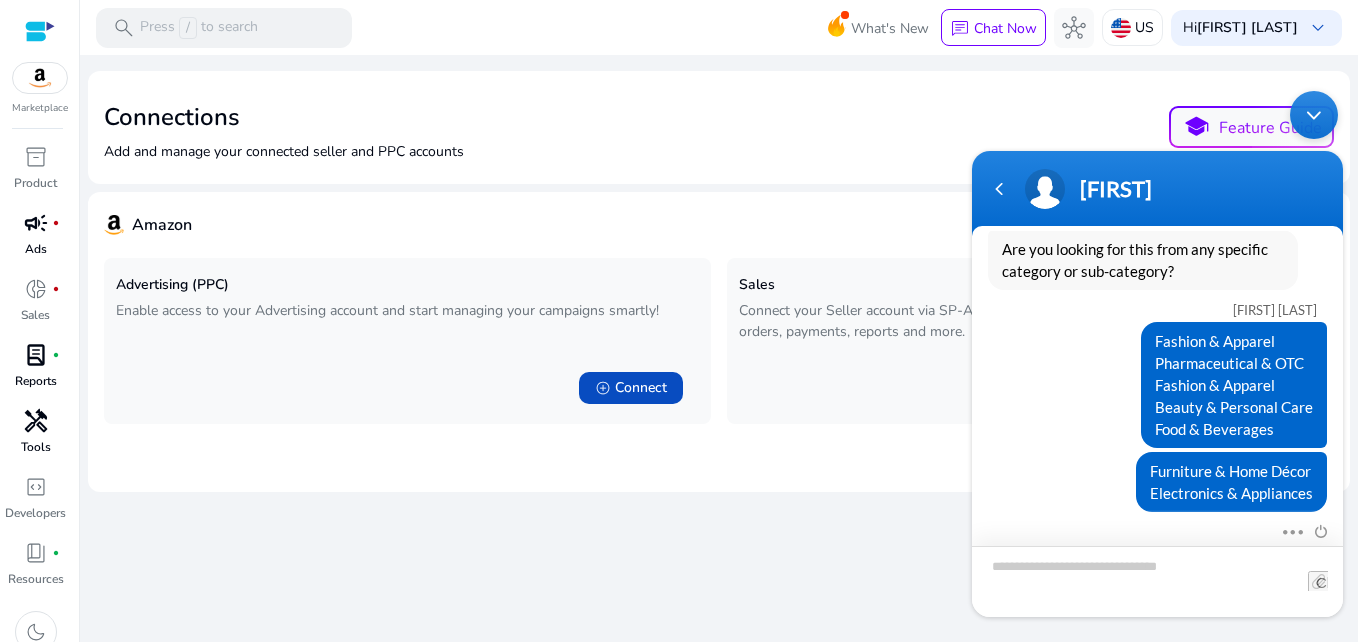 click at bounding box center (1157, 581) 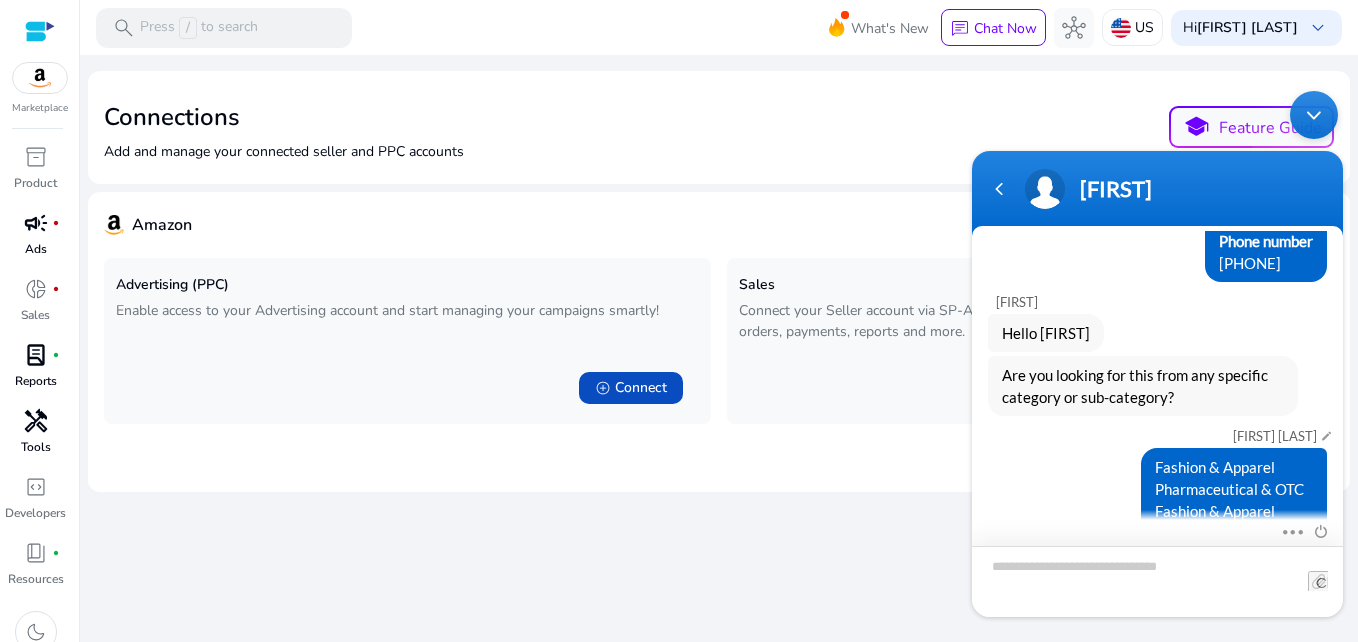 scroll, scrollTop: 410, scrollLeft: 0, axis: vertical 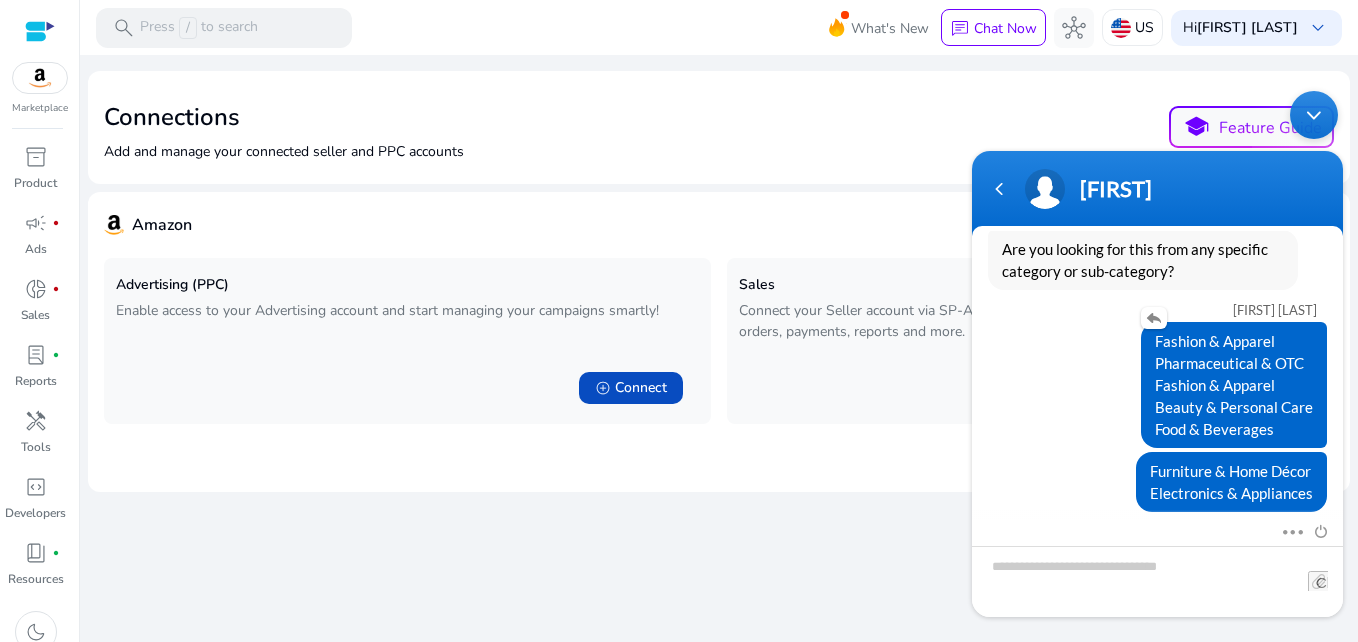 click on "Fashion & Apparel Pharmaceutical & OTC Fashion & Apparel Beauty & Personal Care Food & Beverages" at bounding box center [1157, 385] 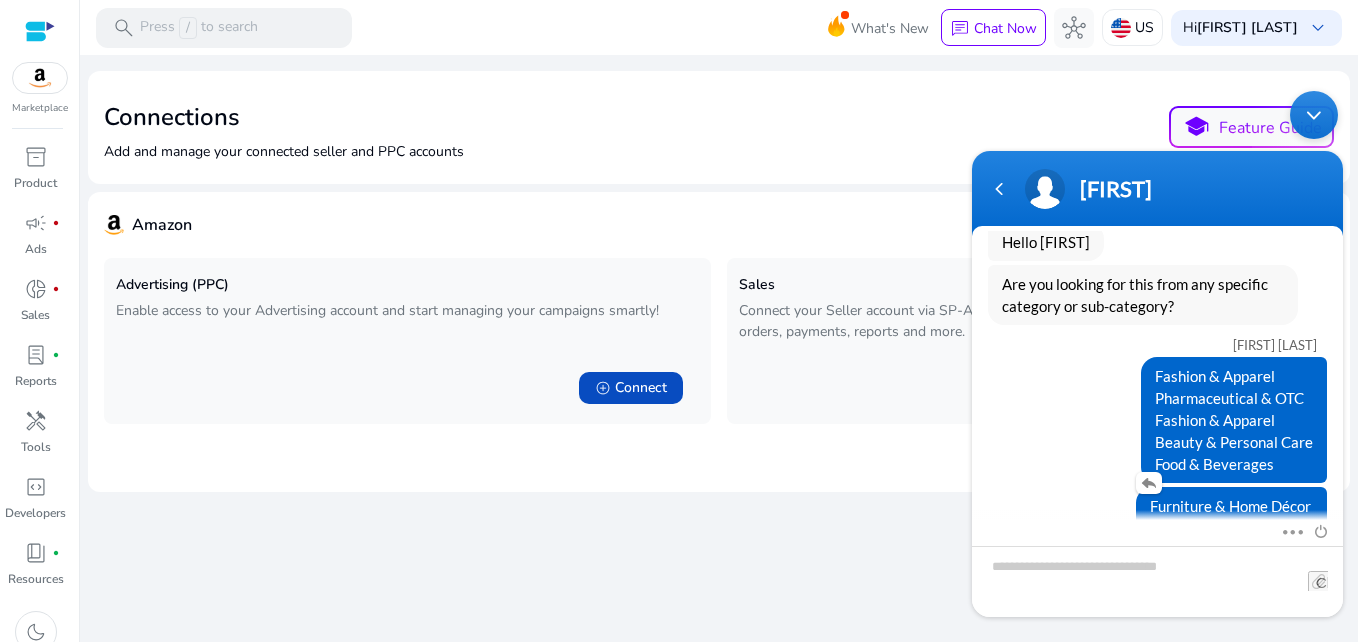 scroll, scrollTop: 410, scrollLeft: 0, axis: vertical 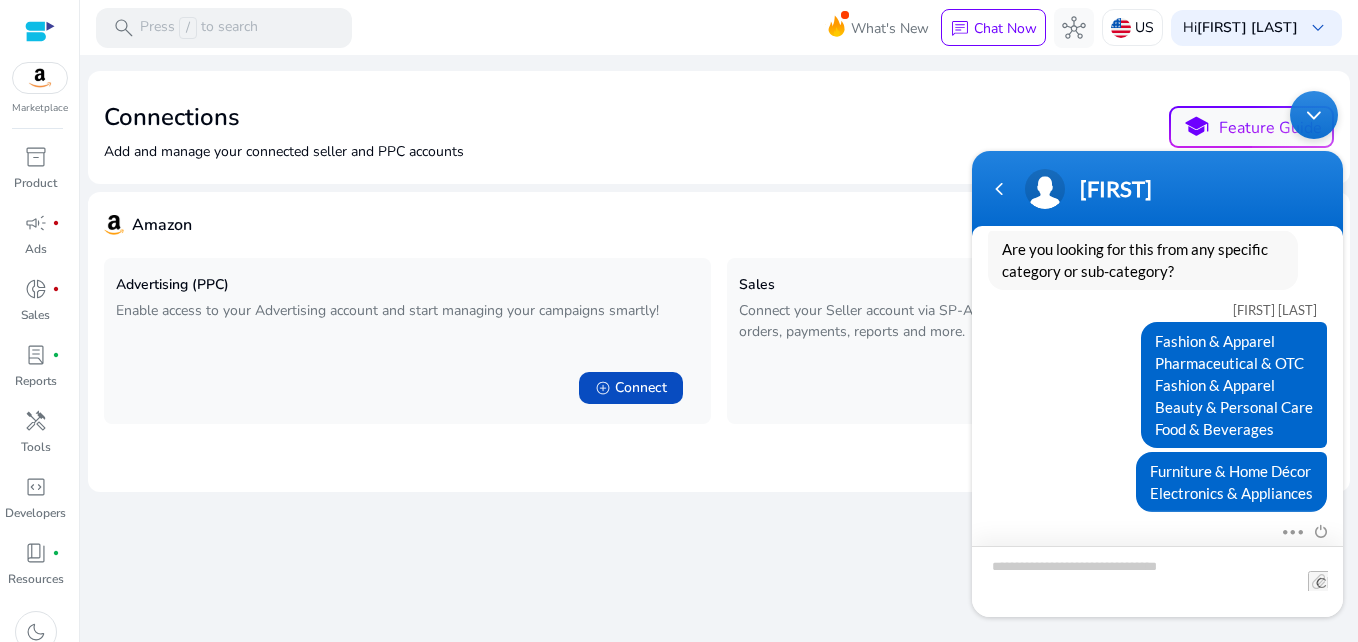 click at bounding box center (1157, 581) 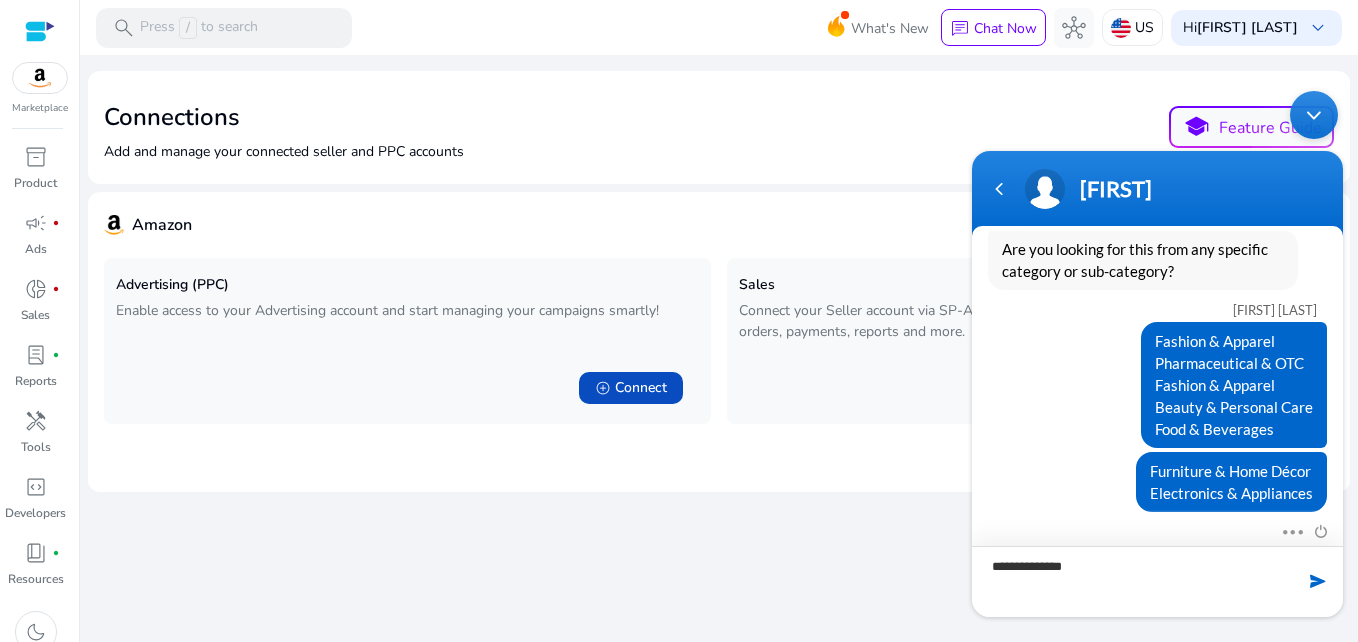 type on "**********" 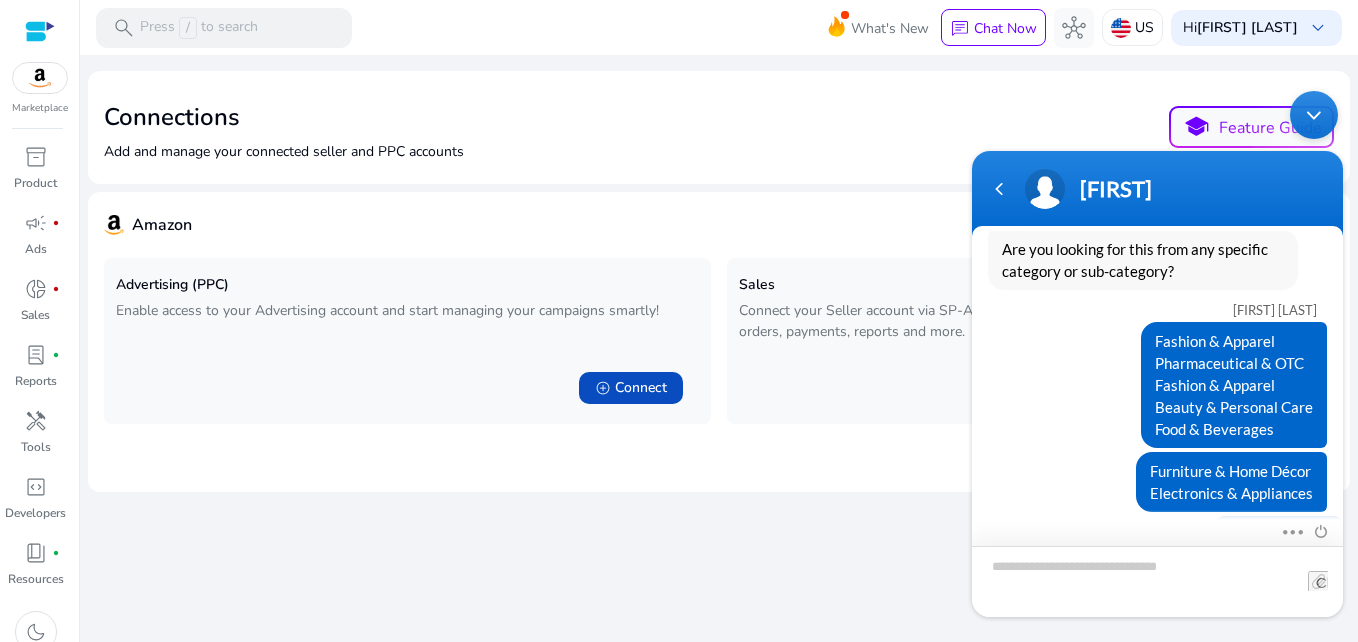 scroll, scrollTop: 452, scrollLeft: 0, axis: vertical 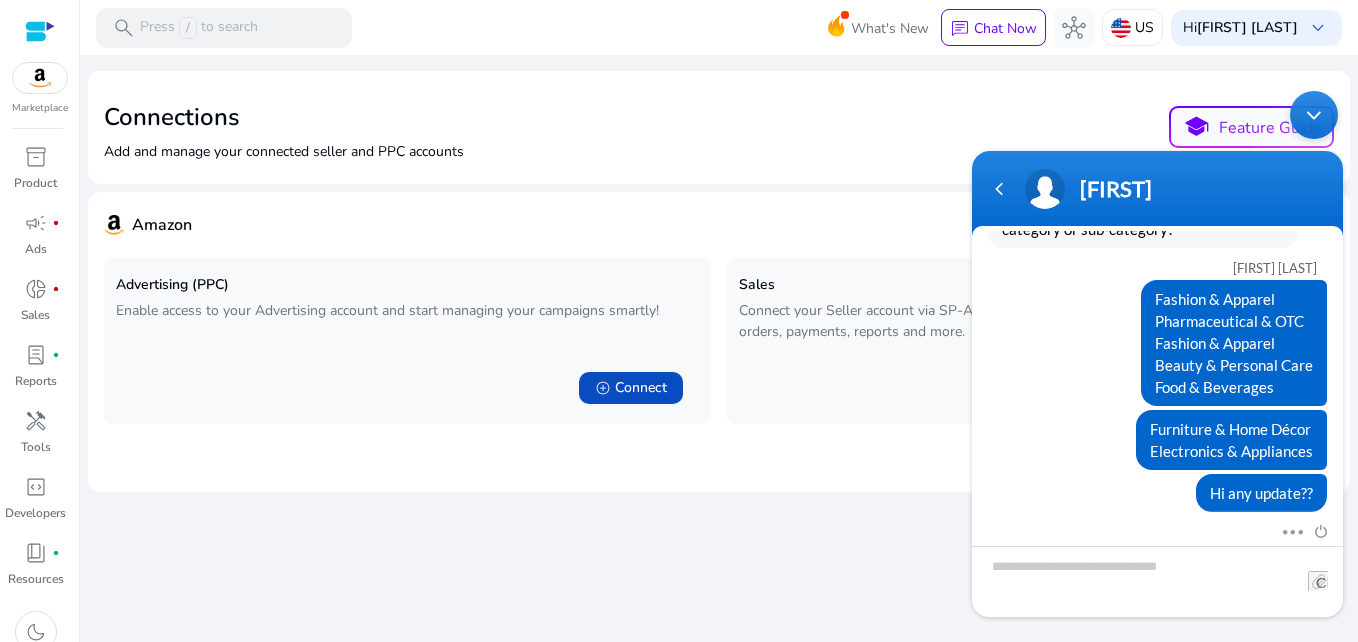 click at bounding box center (1314, 115) 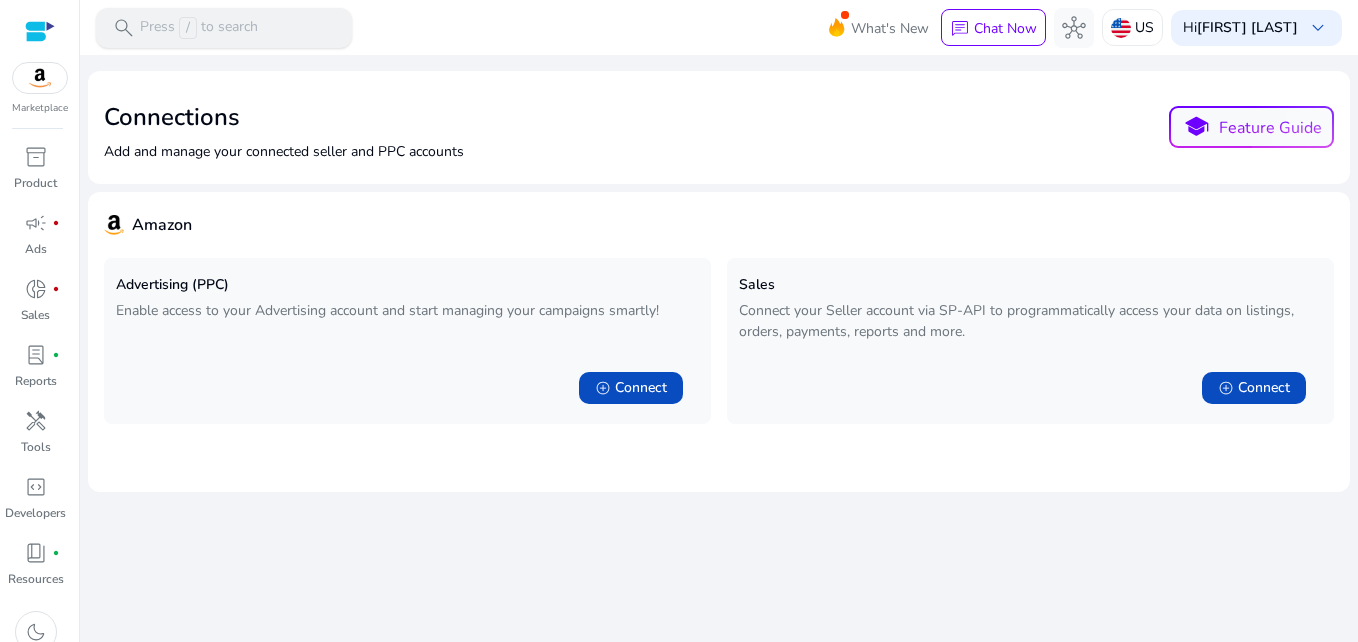 scroll, scrollTop: 522, scrollLeft: 0, axis: vertical 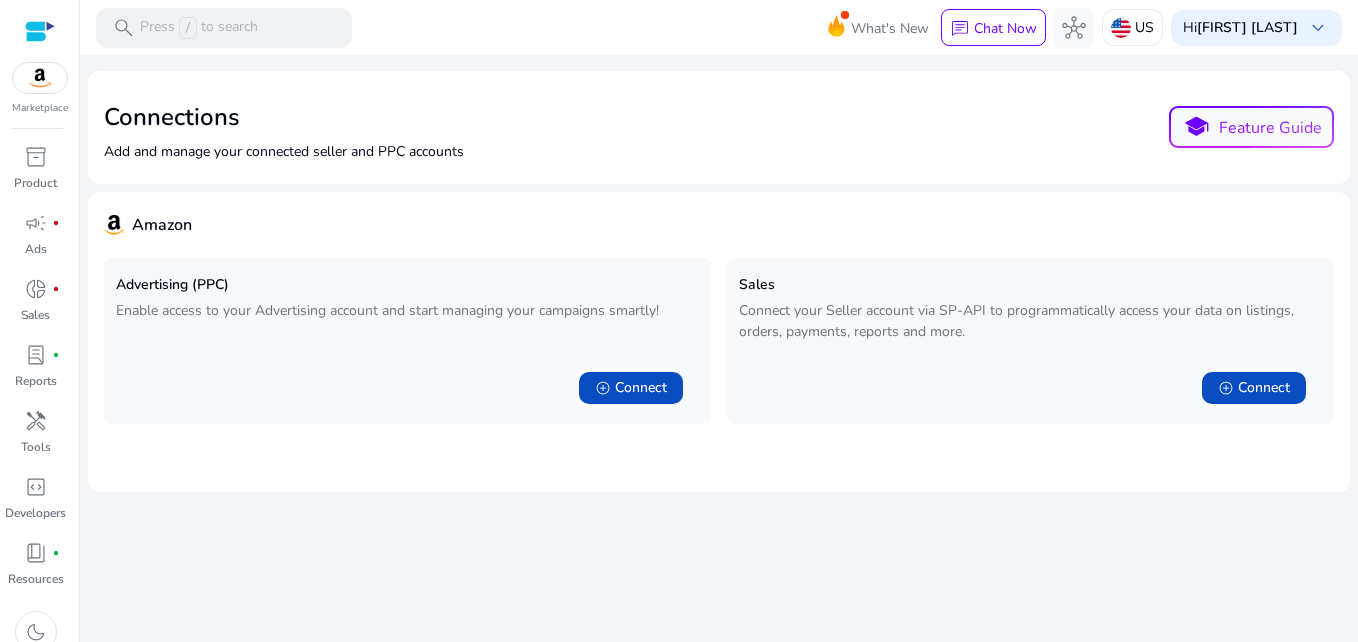 click on "Advertising (PPC) Enable access to your Advertising account and start managing your campaigns smartly!  add_circle   Connect" 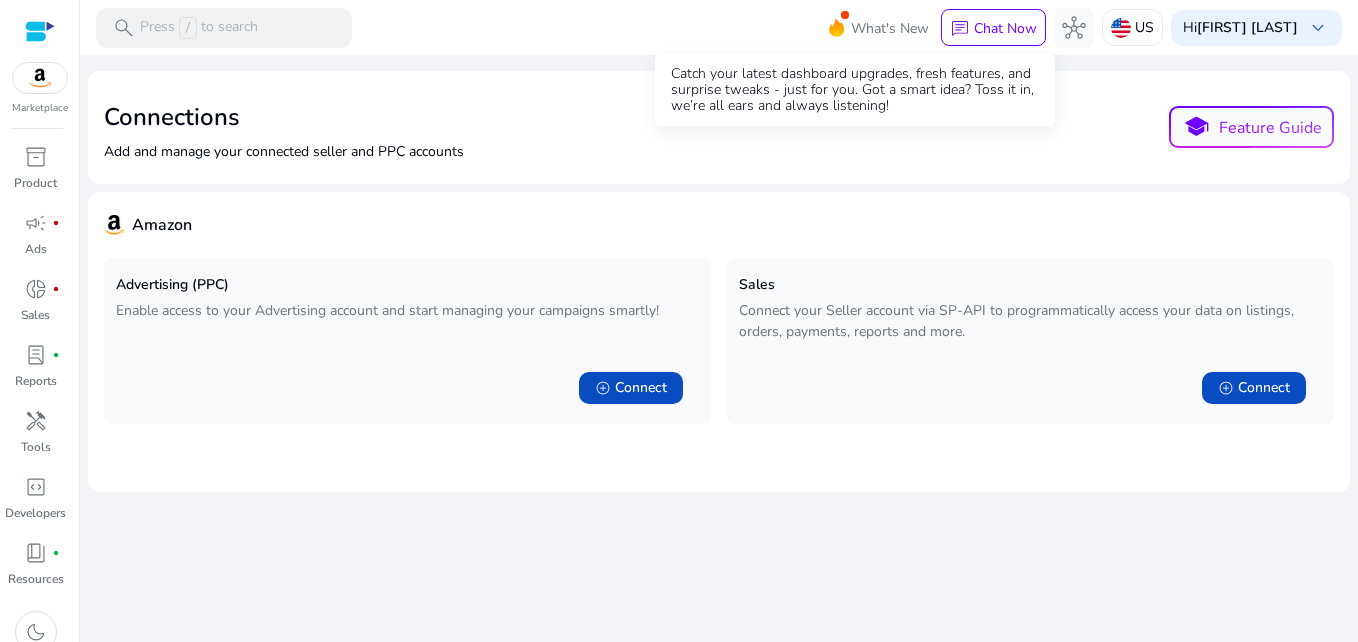 click on "What's New" at bounding box center (890, 28) 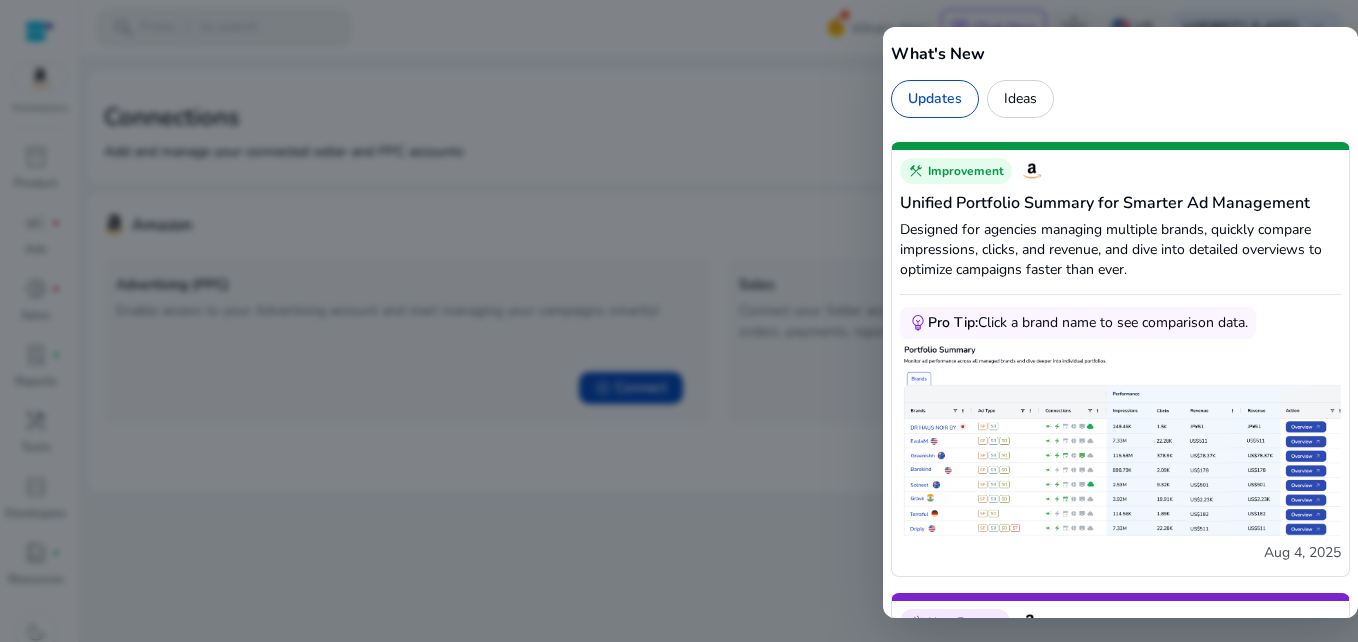 click at bounding box center (679, 321) 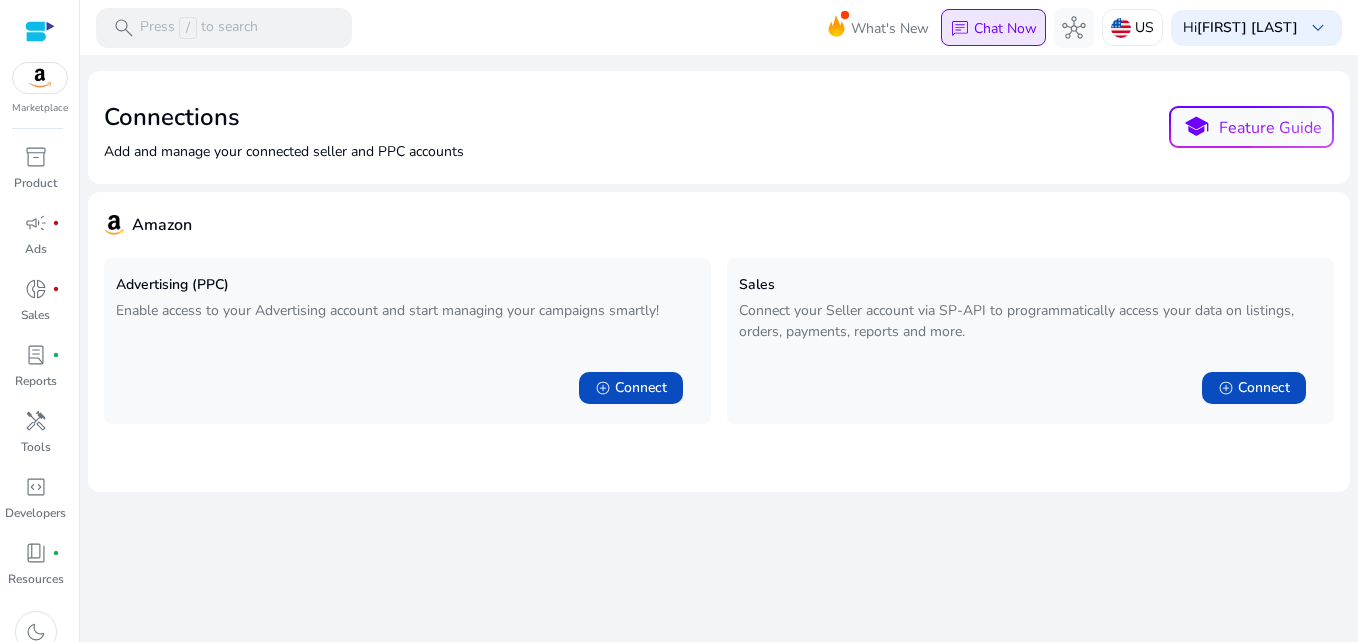 click on "chat  Chat Now" at bounding box center (993, 28) 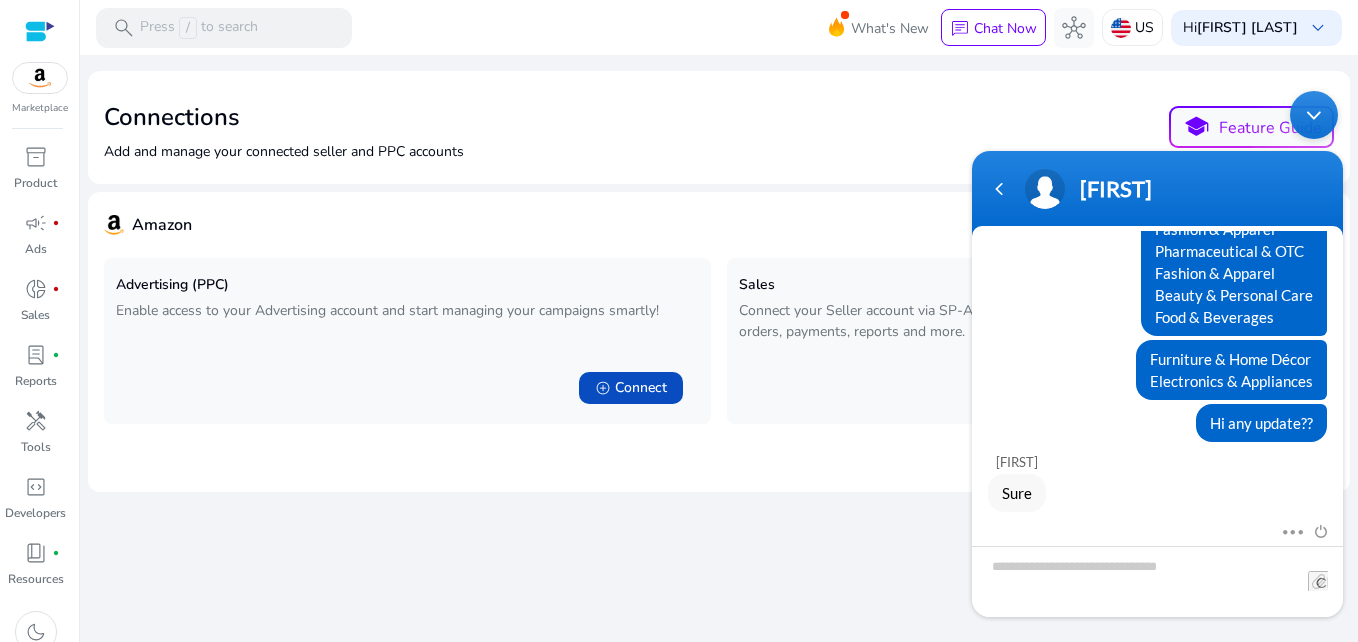 click on "We are getting things ready for you... Connections Add and manage your connected seller and PPC accounts  school  Feature Guide Amazon Advertising (PPC) Enable access to your Advertising account and start managing your campaigns smartly!  add_circle   Connect  Sales Connect your Seller account via SP-API to programmatically access your data on listings, orders, payments, reports and more.  add_circle   Connect" 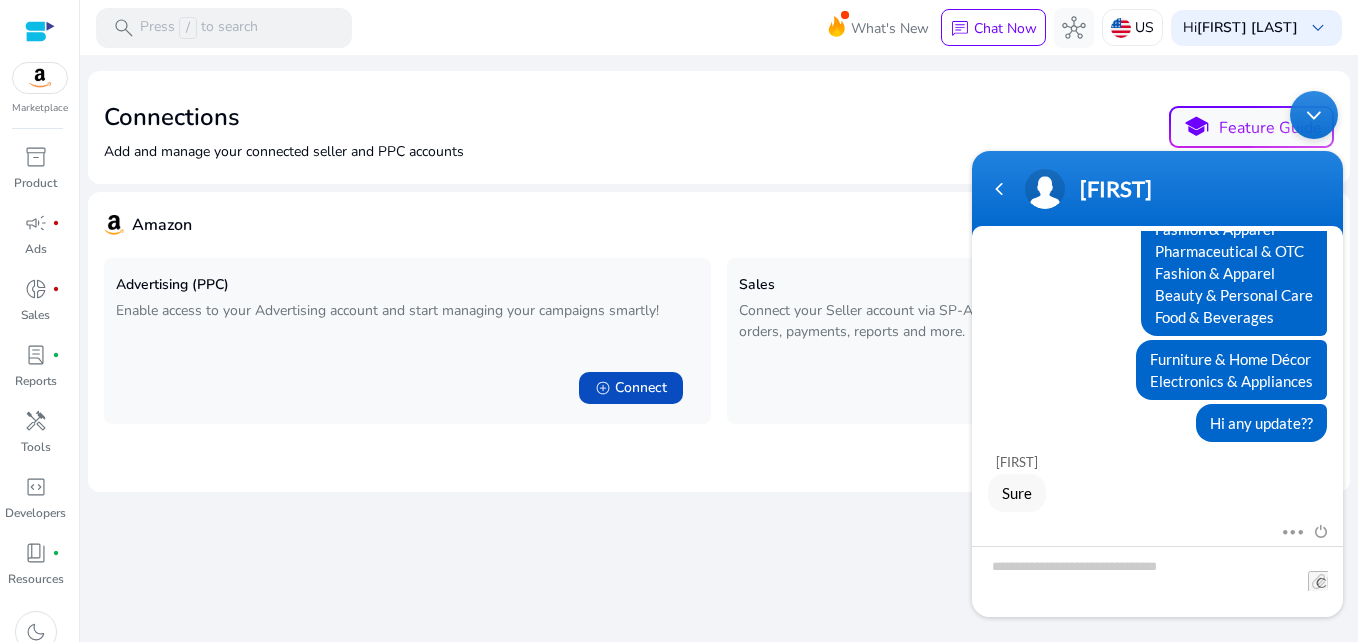 click at bounding box center [1314, 115] 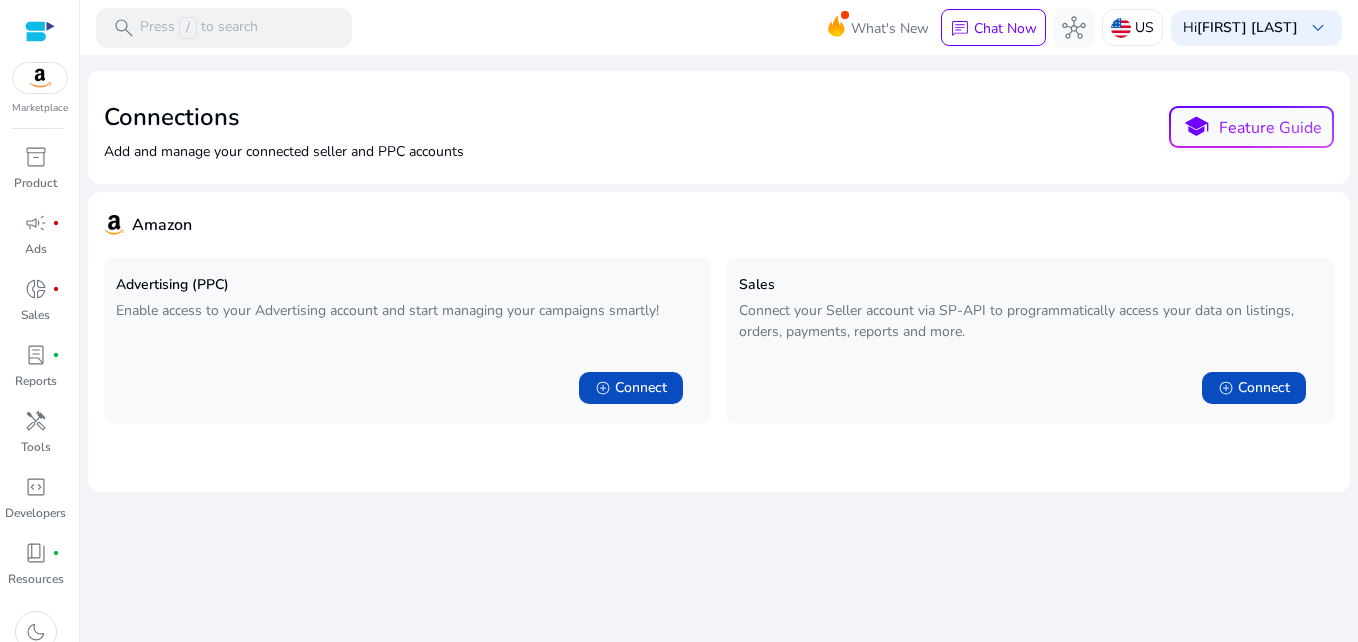click at bounding box center [40, 31] 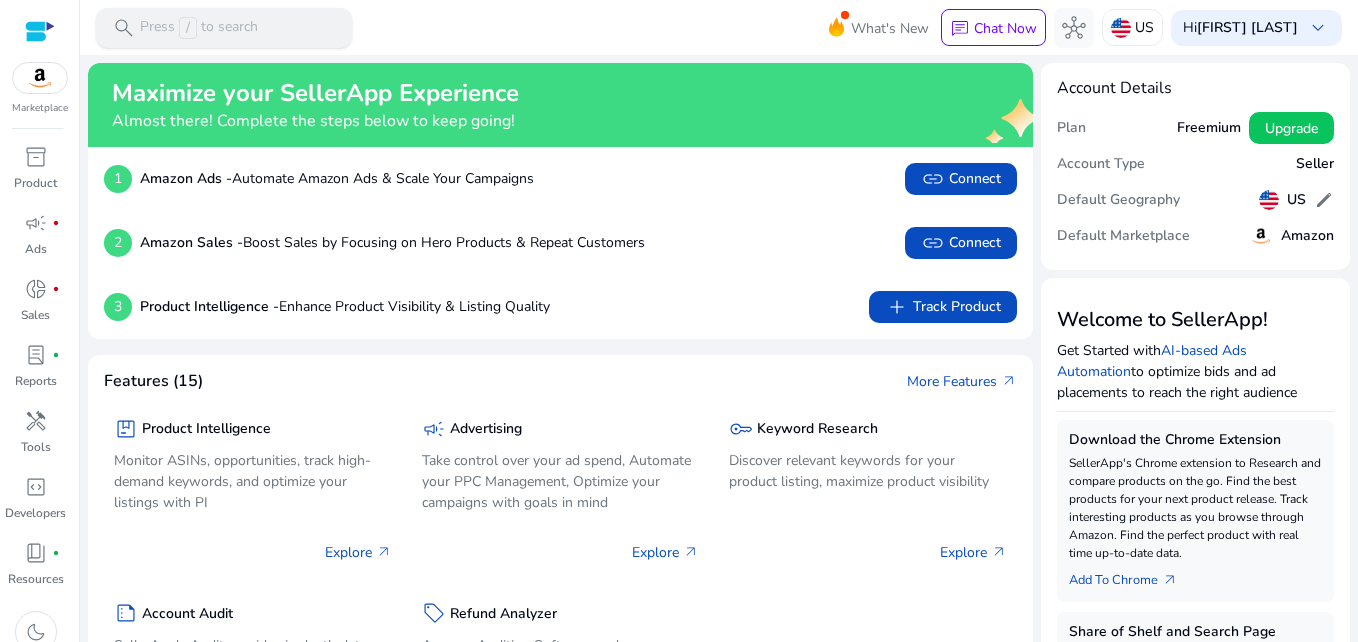 scroll, scrollTop: 564, scrollLeft: 0, axis: vertical 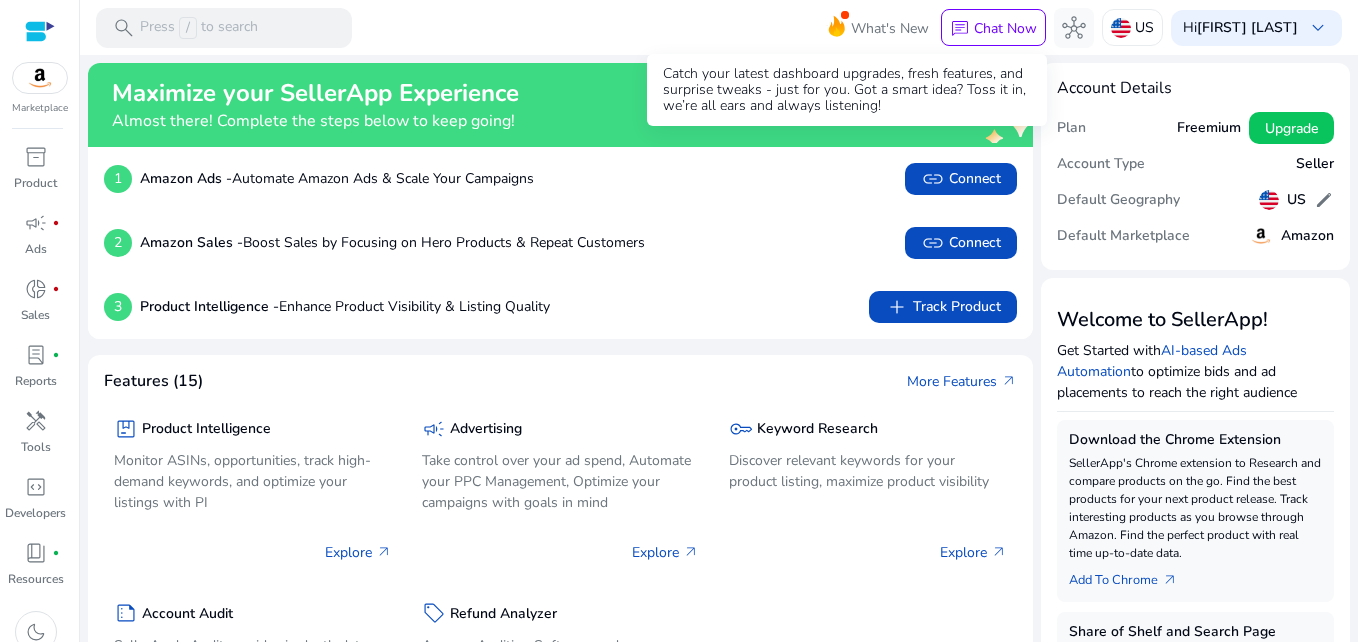 click on "What's New" at bounding box center (890, 28) 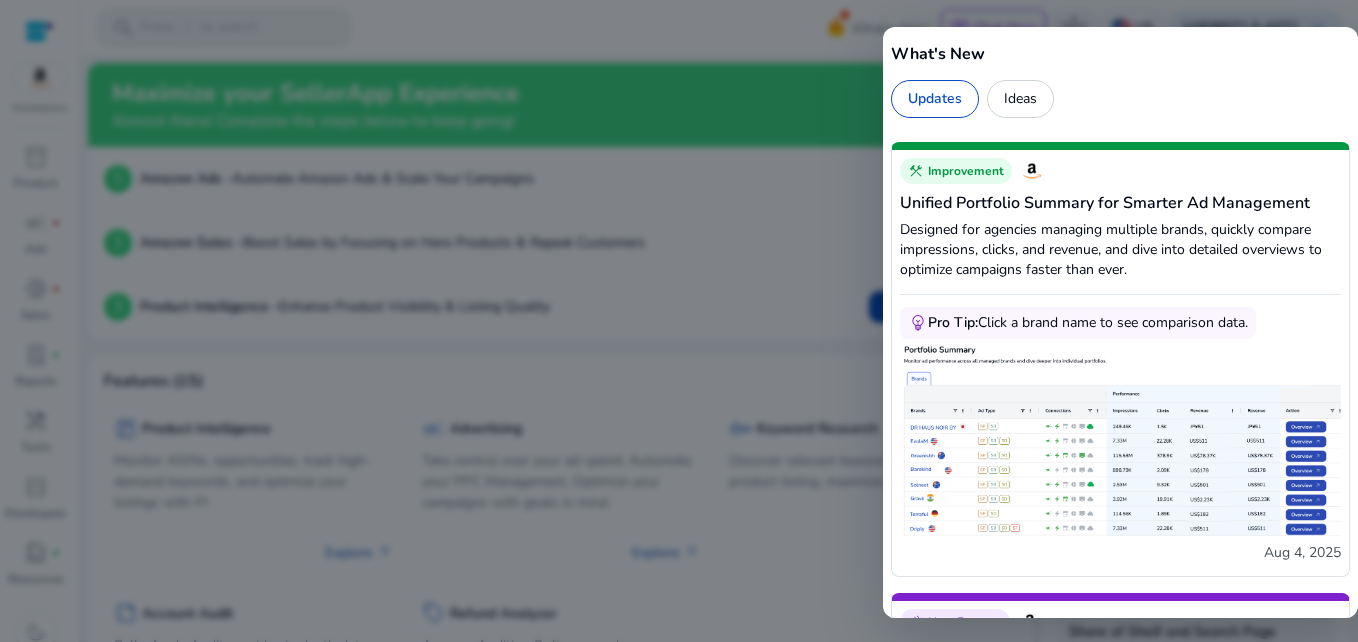 click at bounding box center (679, 321) 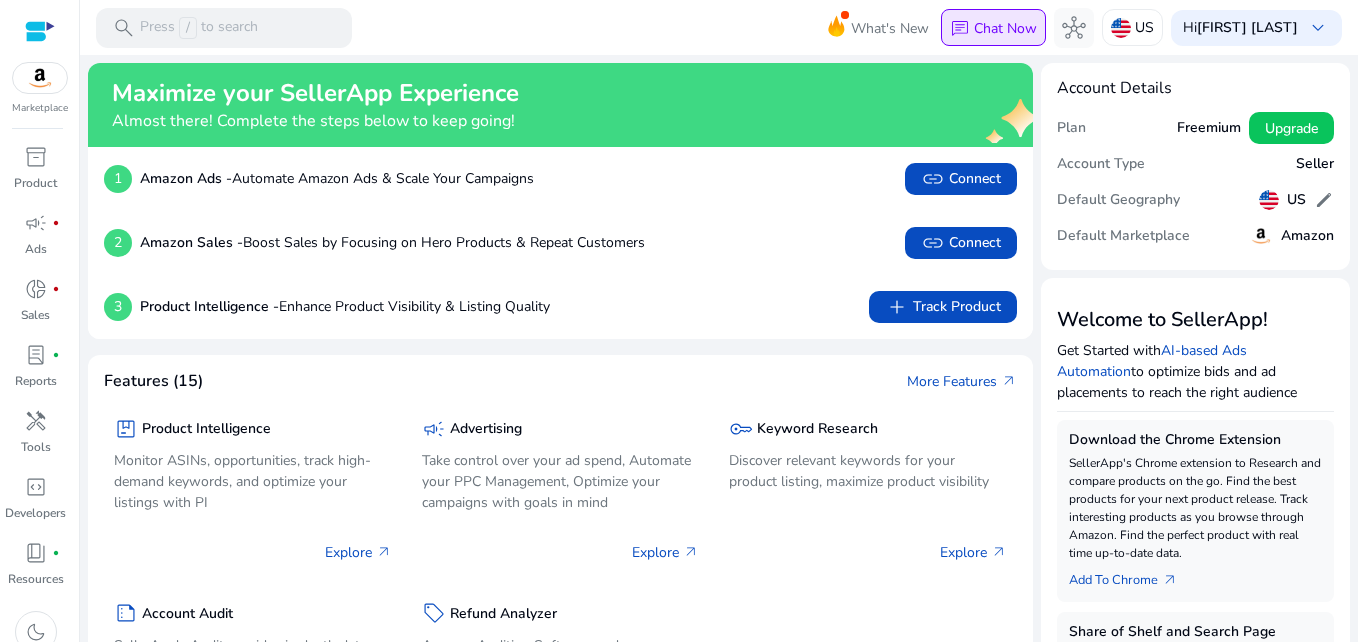 click on "chat  Chat Now" at bounding box center (993, 28) 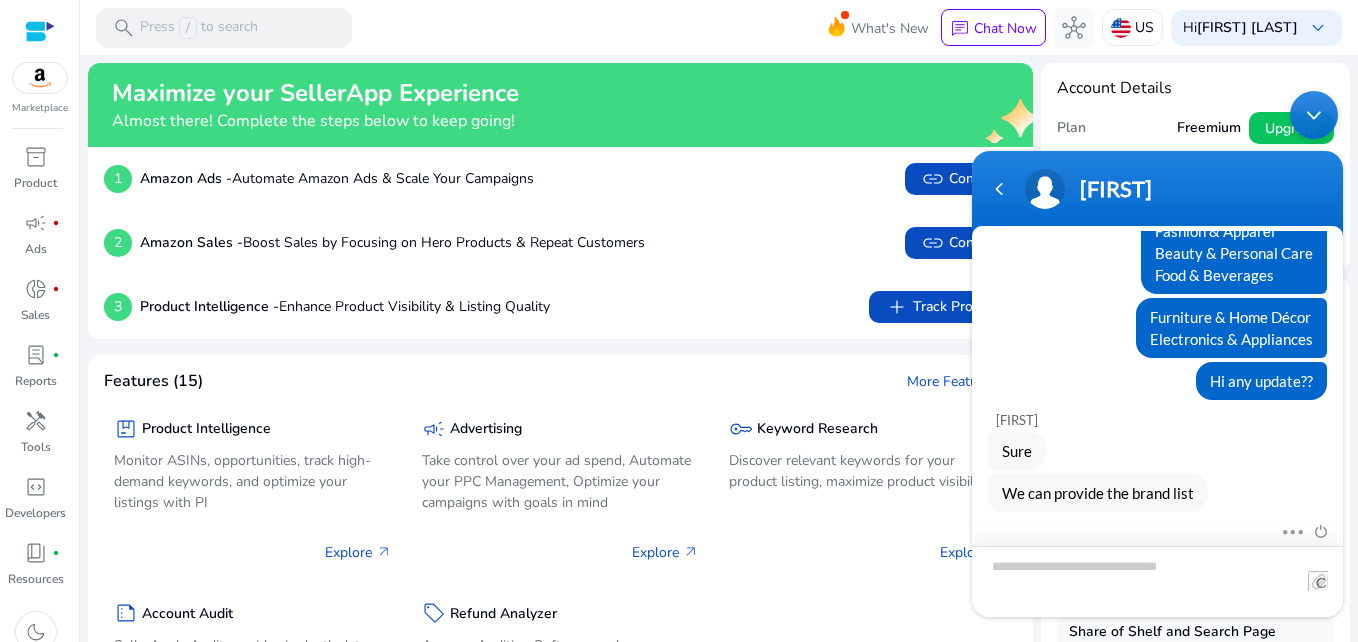 click at bounding box center [1157, 581] 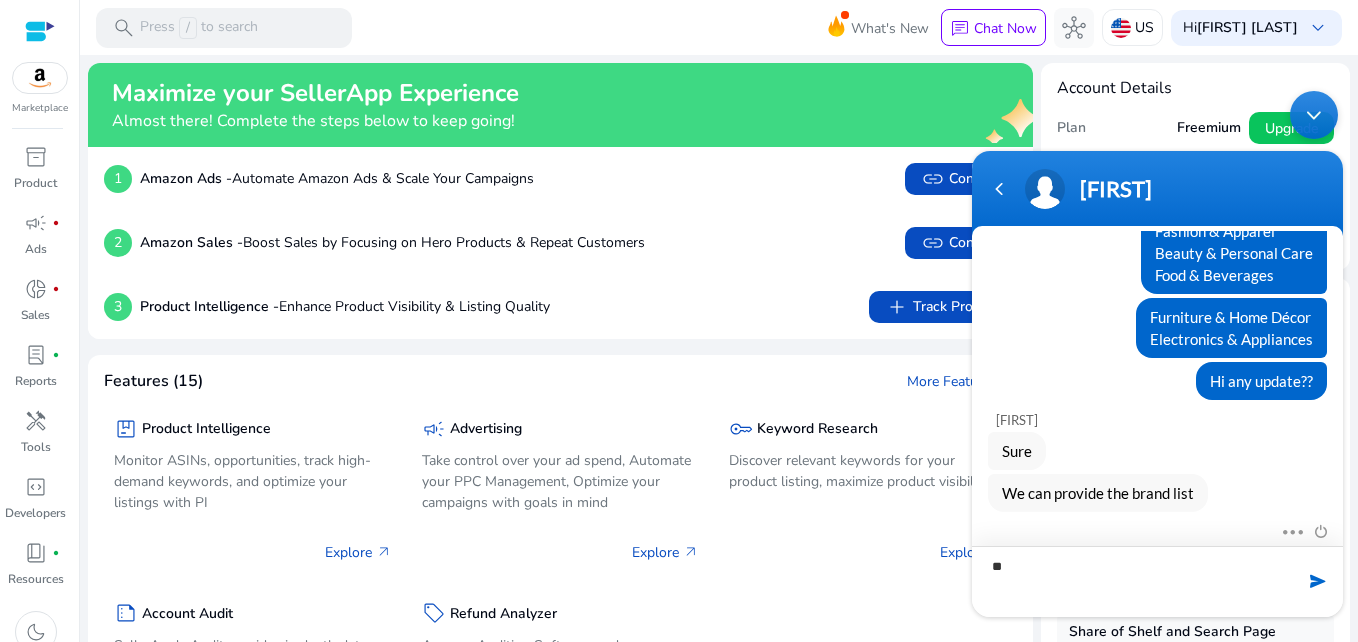 type on "**" 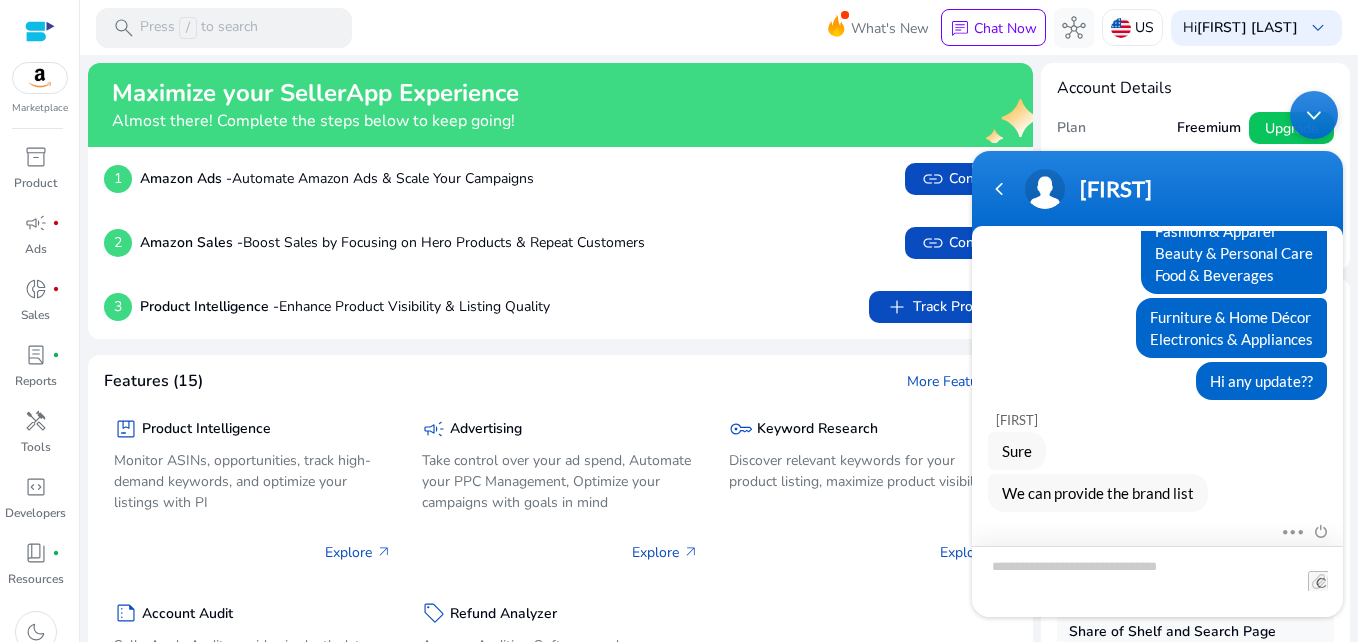 scroll, scrollTop: 634, scrollLeft: 0, axis: vertical 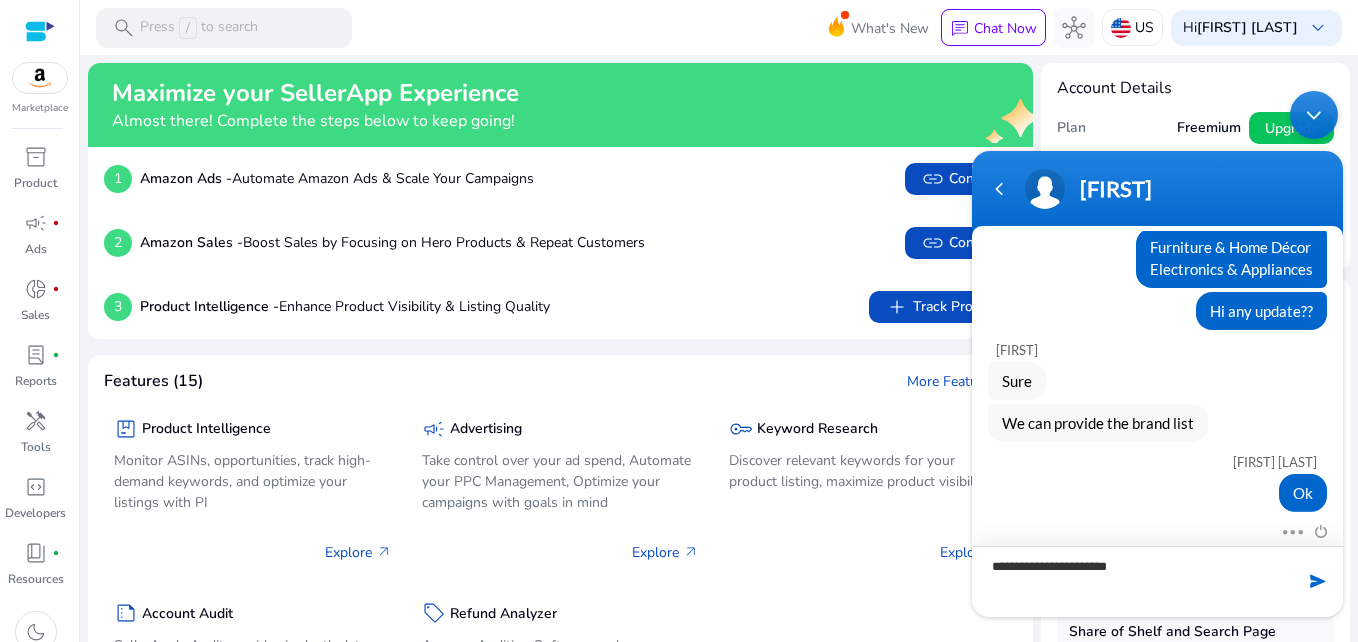 type on "**********" 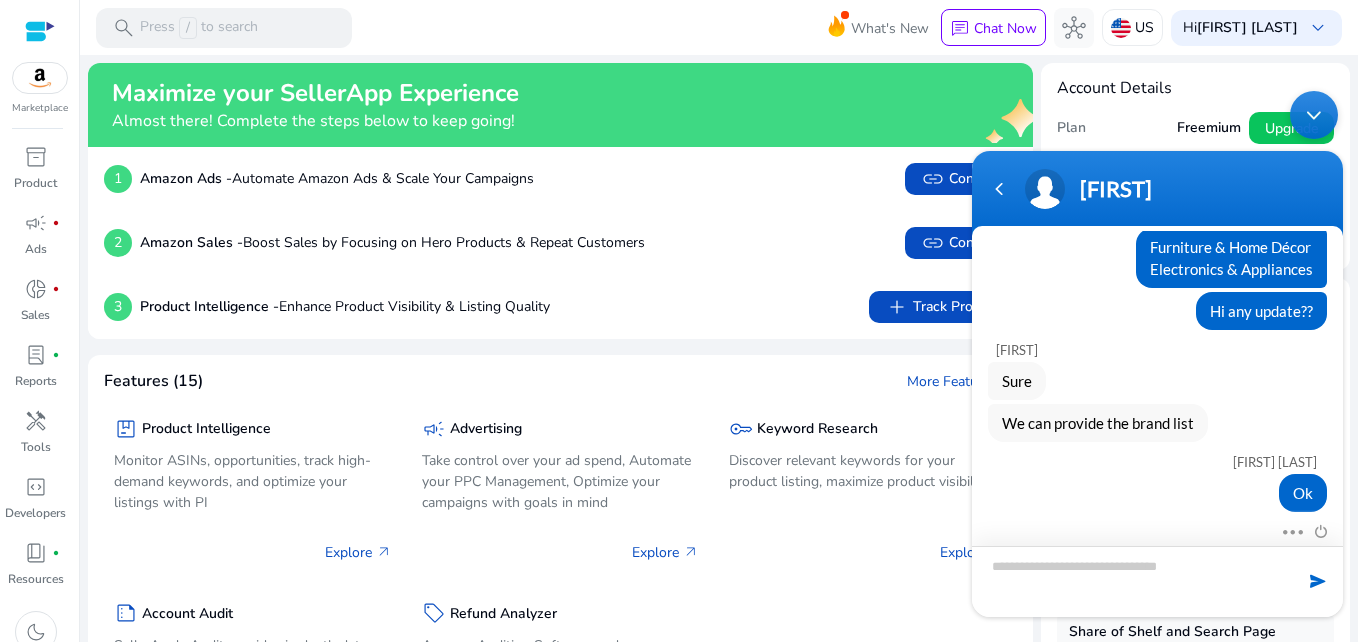 scroll, scrollTop: 676, scrollLeft: 0, axis: vertical 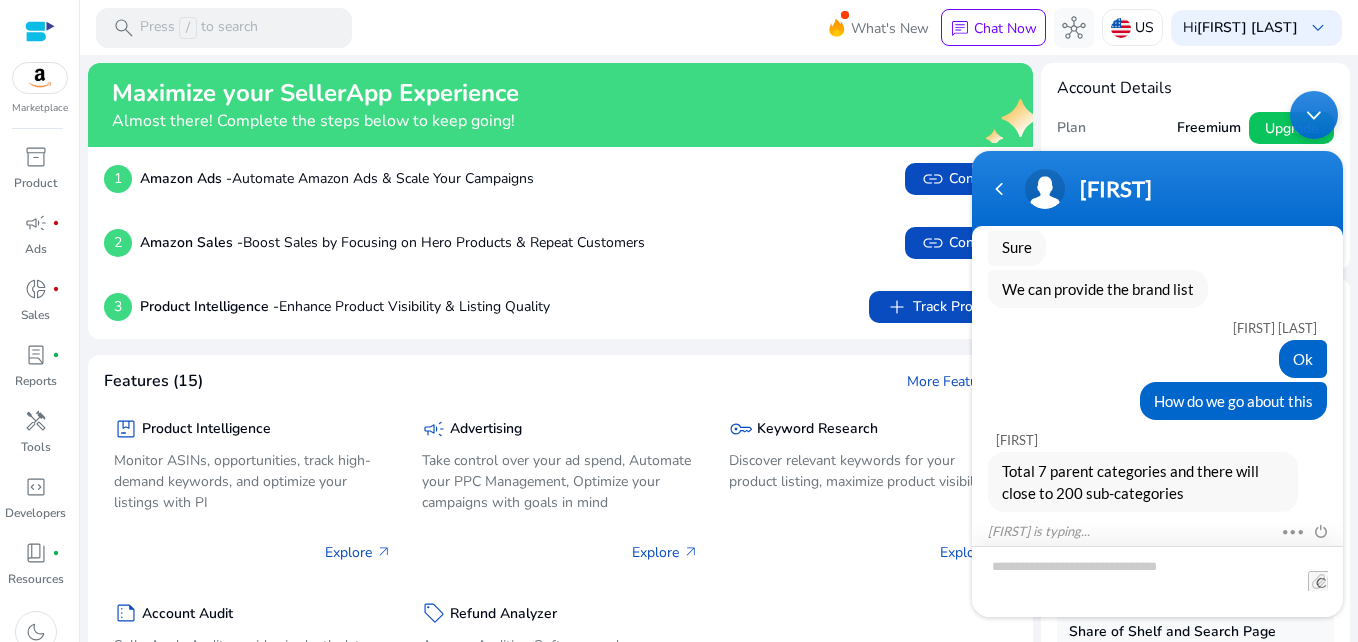 click at bounding box center (1157, 581) 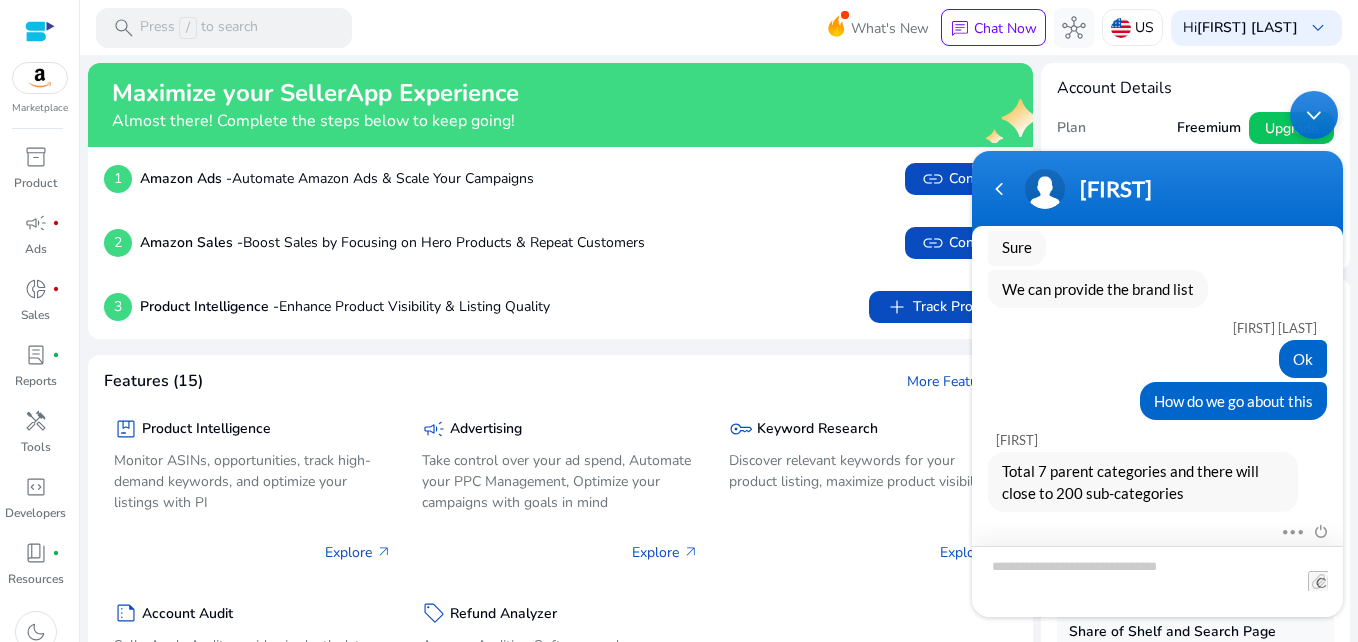 scroll, scrollTop: 854, scrollLeft: 0, axis: vertical 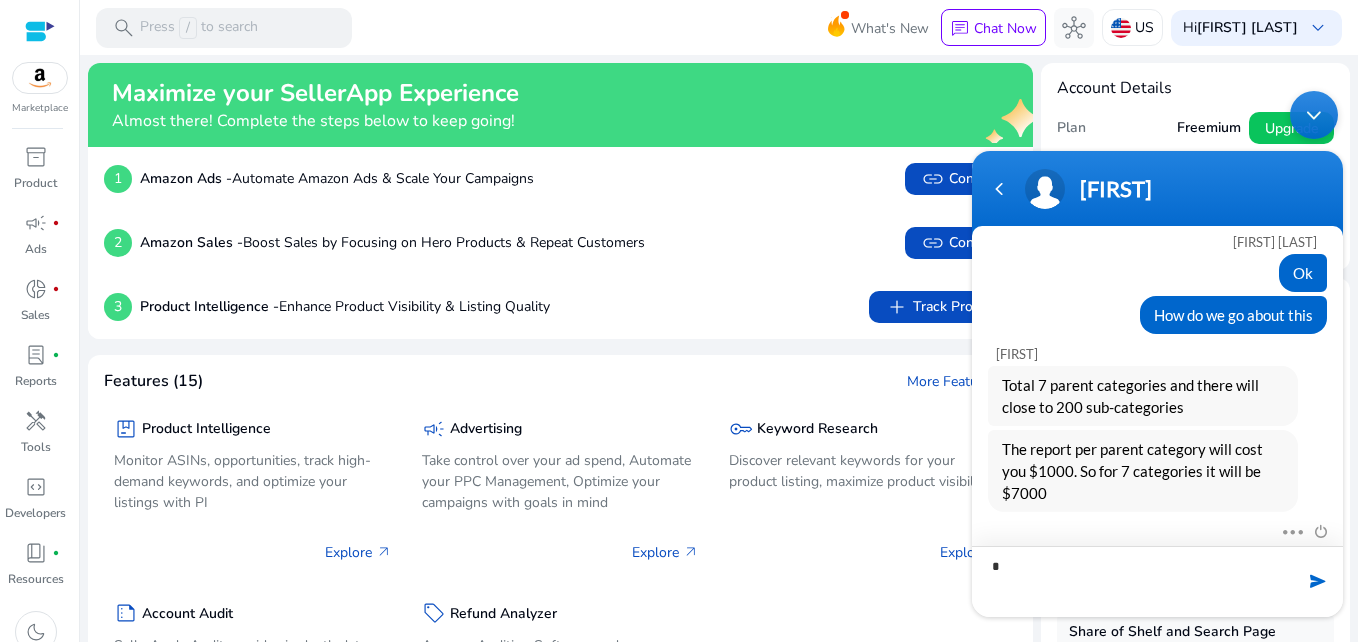 type on "**" 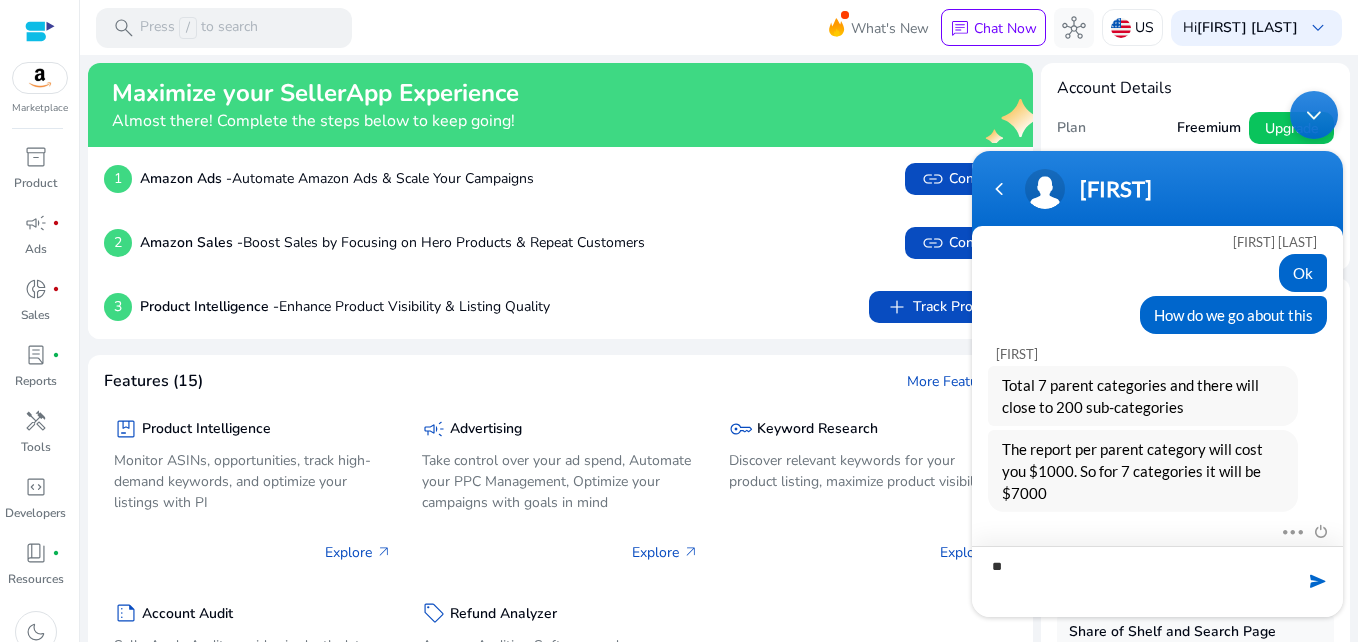 type 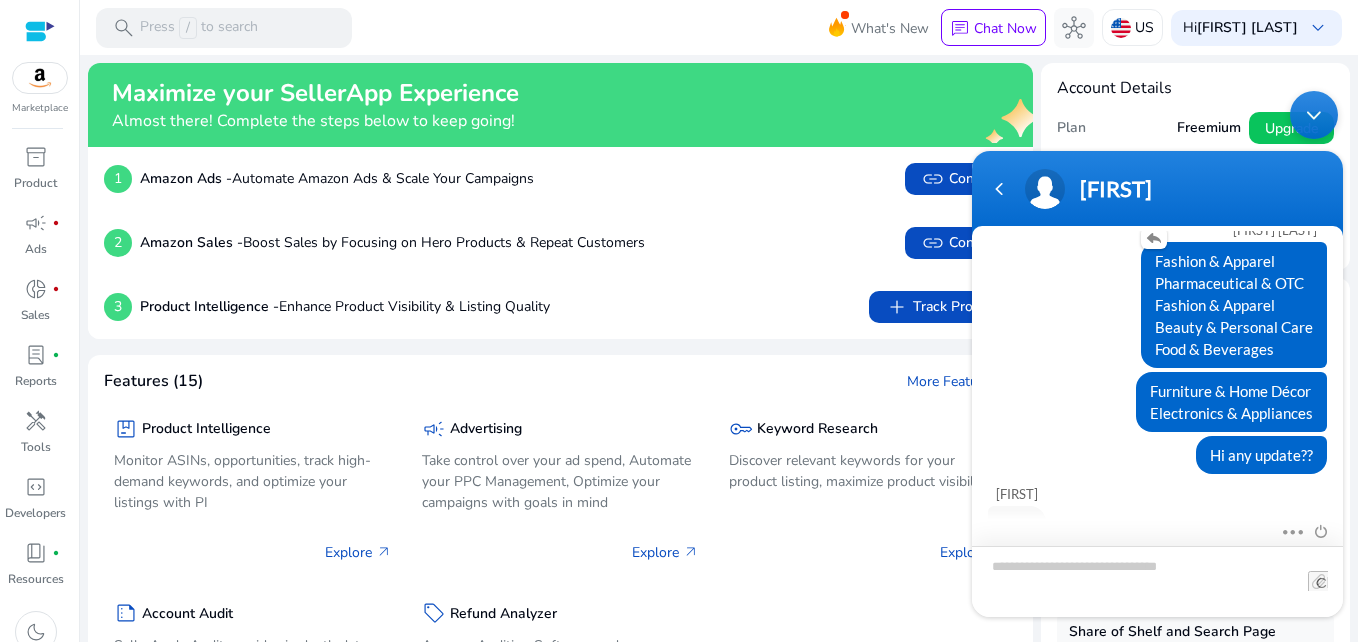 scroll, scrollTop: 524, scrollLeft: 0, axis: vertical 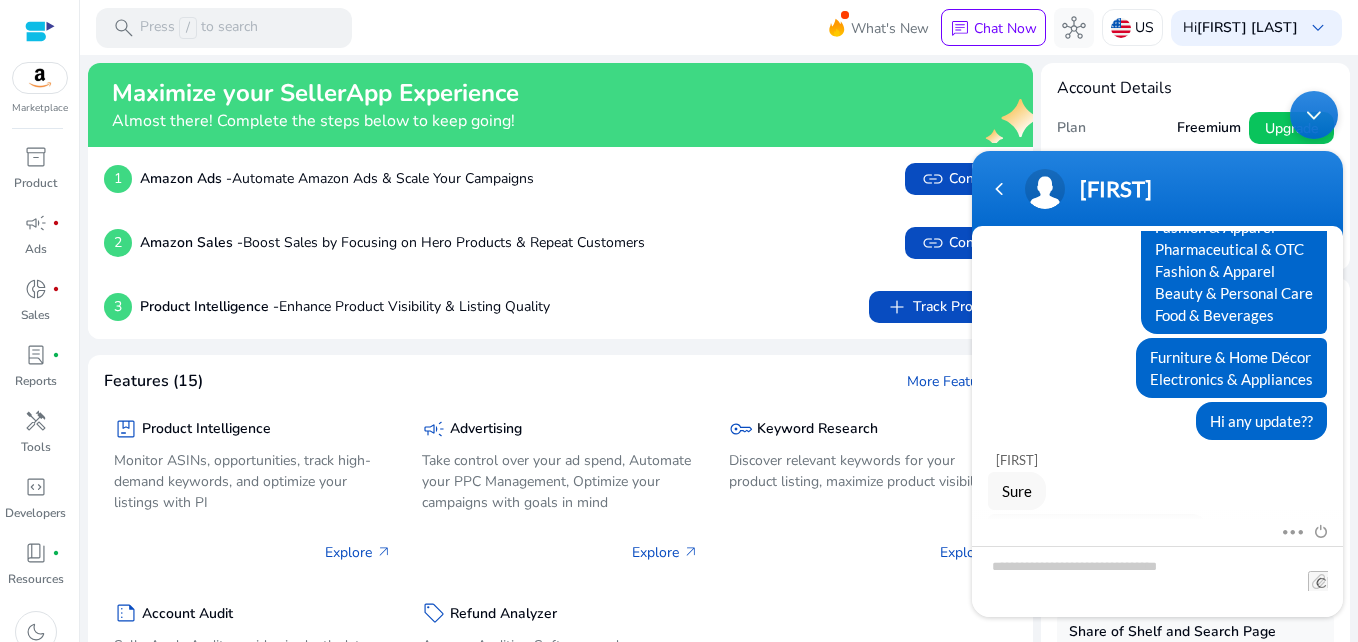 click at bounding box center (1314, 115) 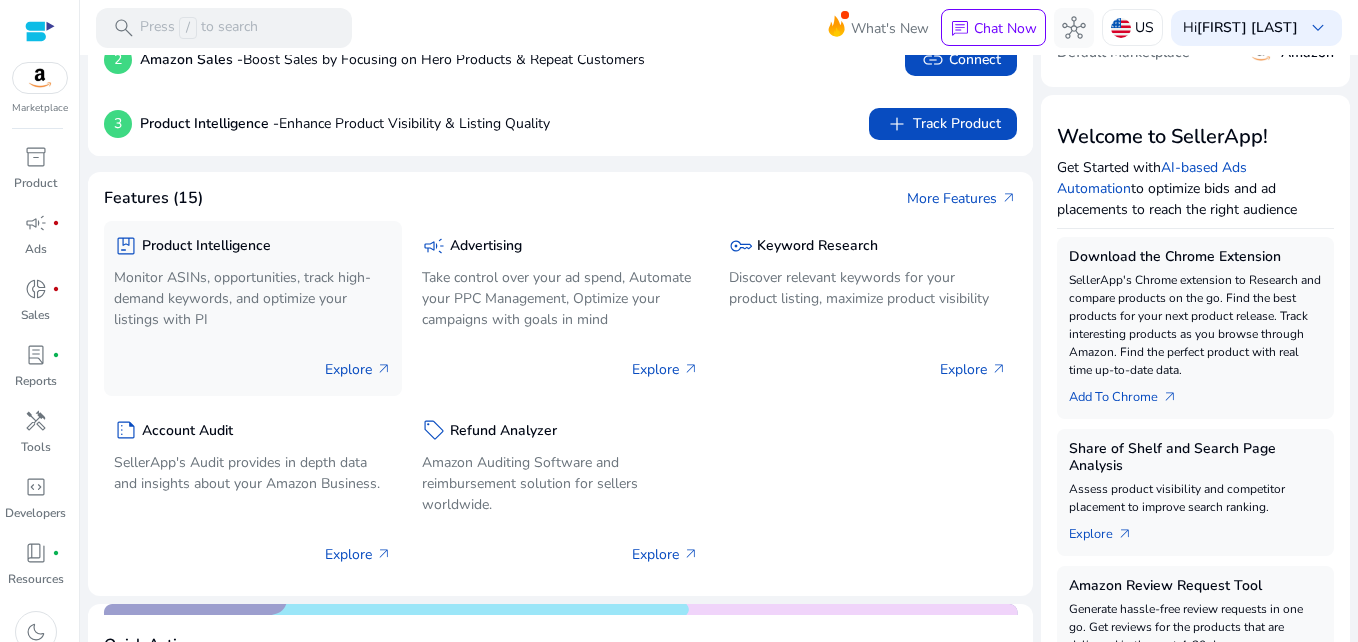 scroll, scrollTop: 200, scrollLeft: 0, axis: vertical 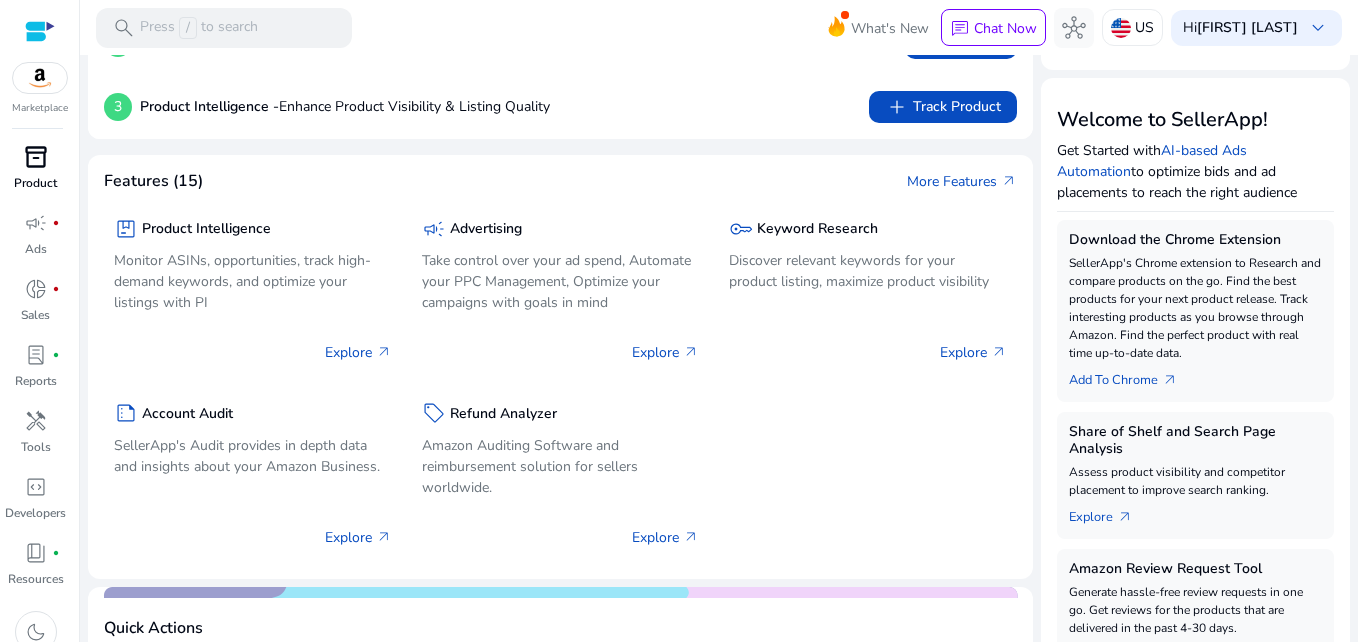 click on "Product" at bounding box center (35, 183) 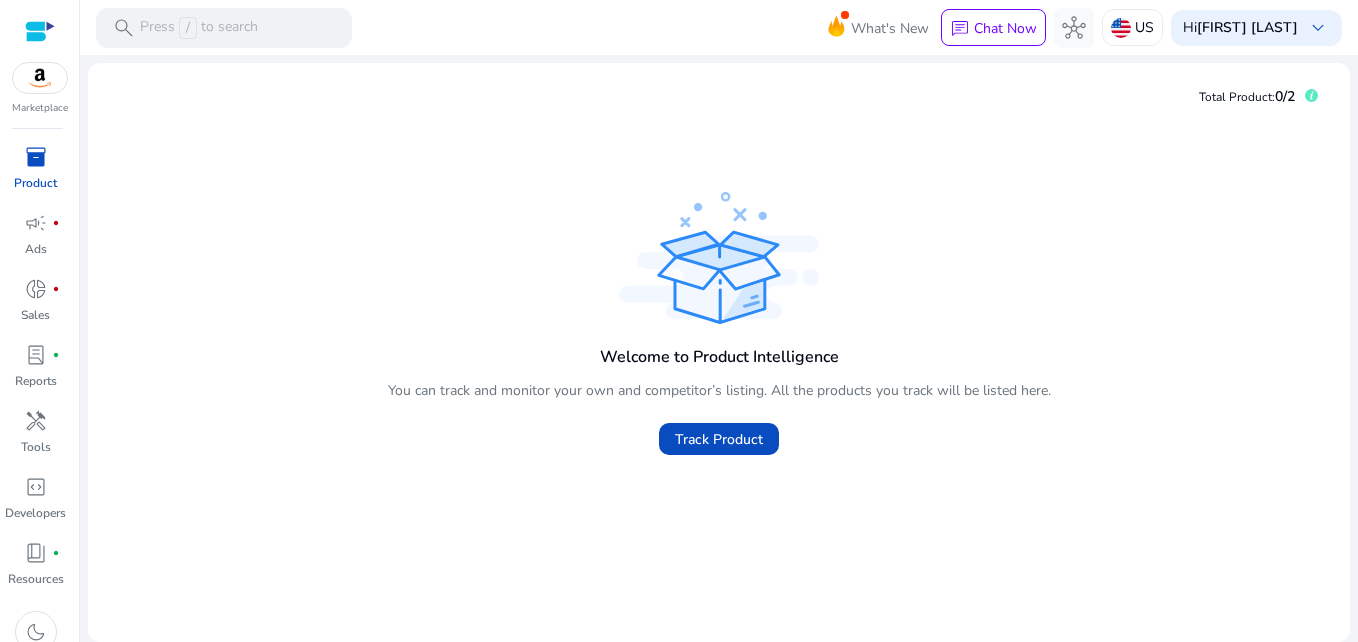 scroll, scrollTop: 0, scrollLeft: 0, axis: both 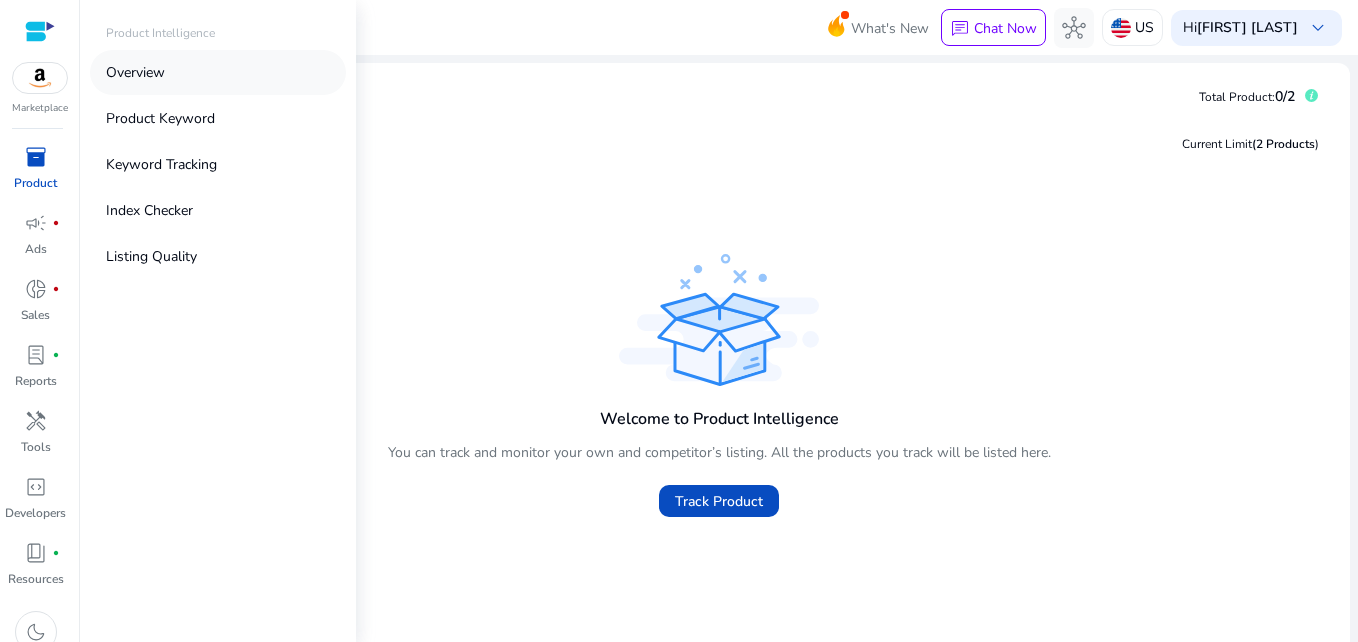 click on "Overview" at bounding box center (218, 72) 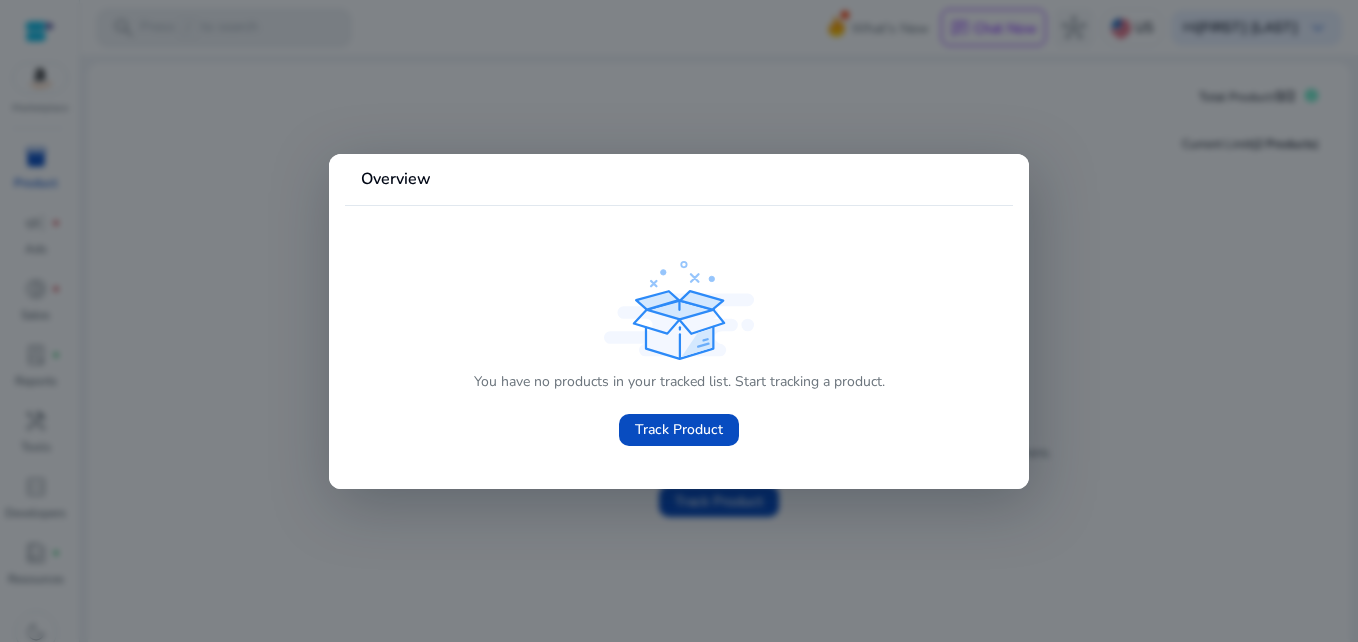 click at bounding box center (679, 321) 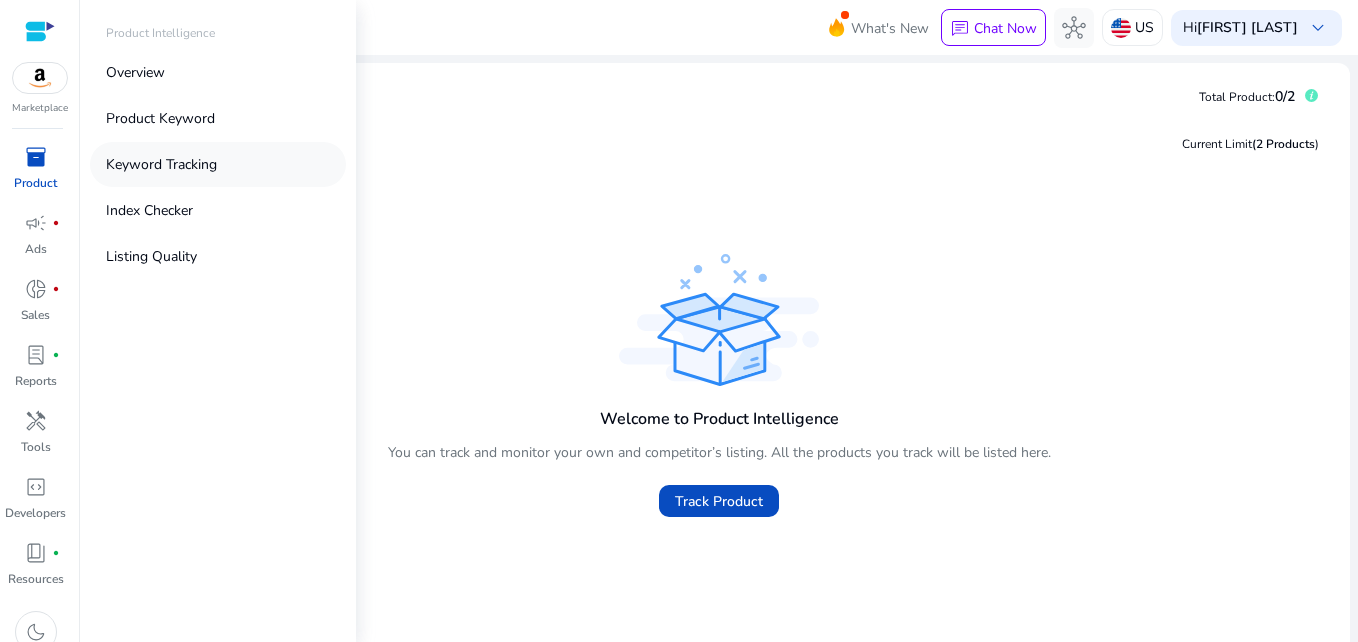 click on "Keyword Tracking" at bounding box center [161, 164] 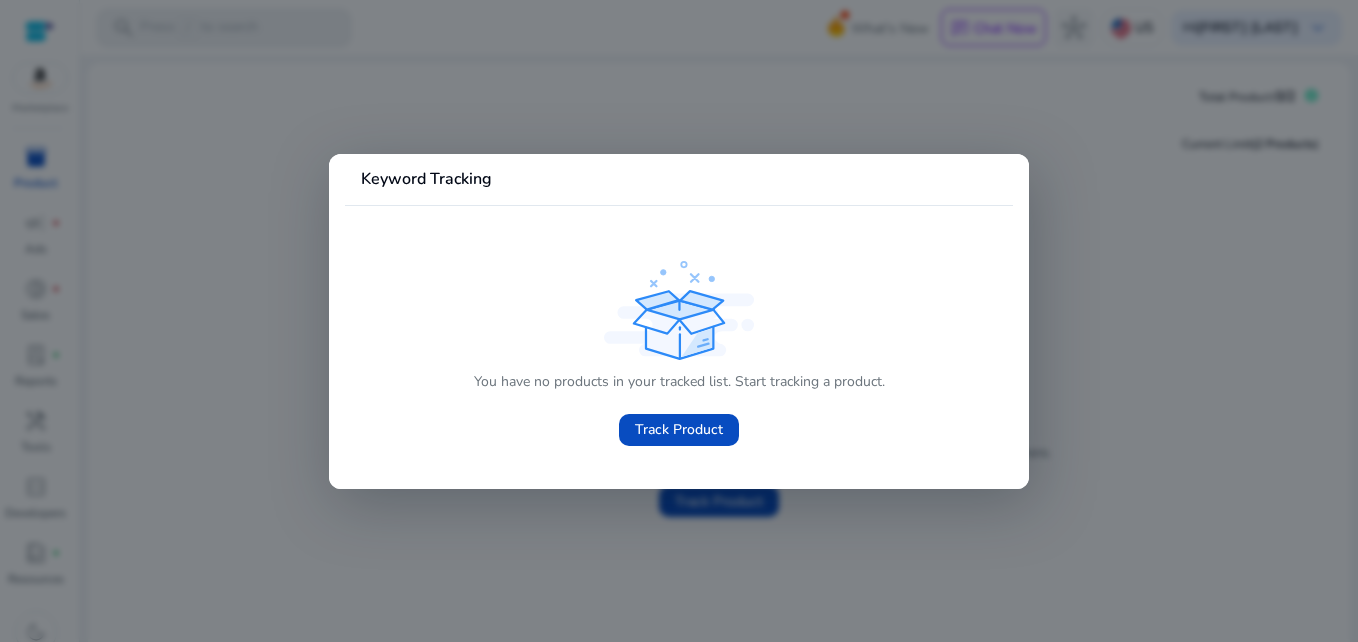 click at bounding box center [679, 321] 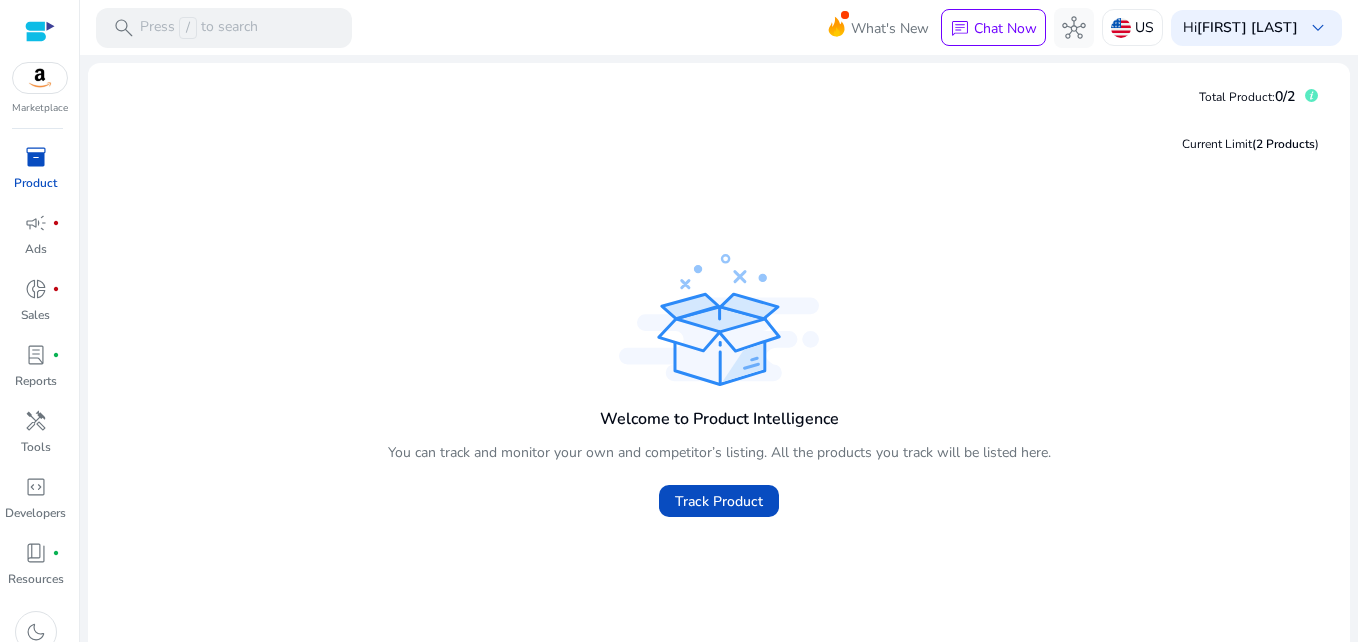 click at bounding box center [40, 31] 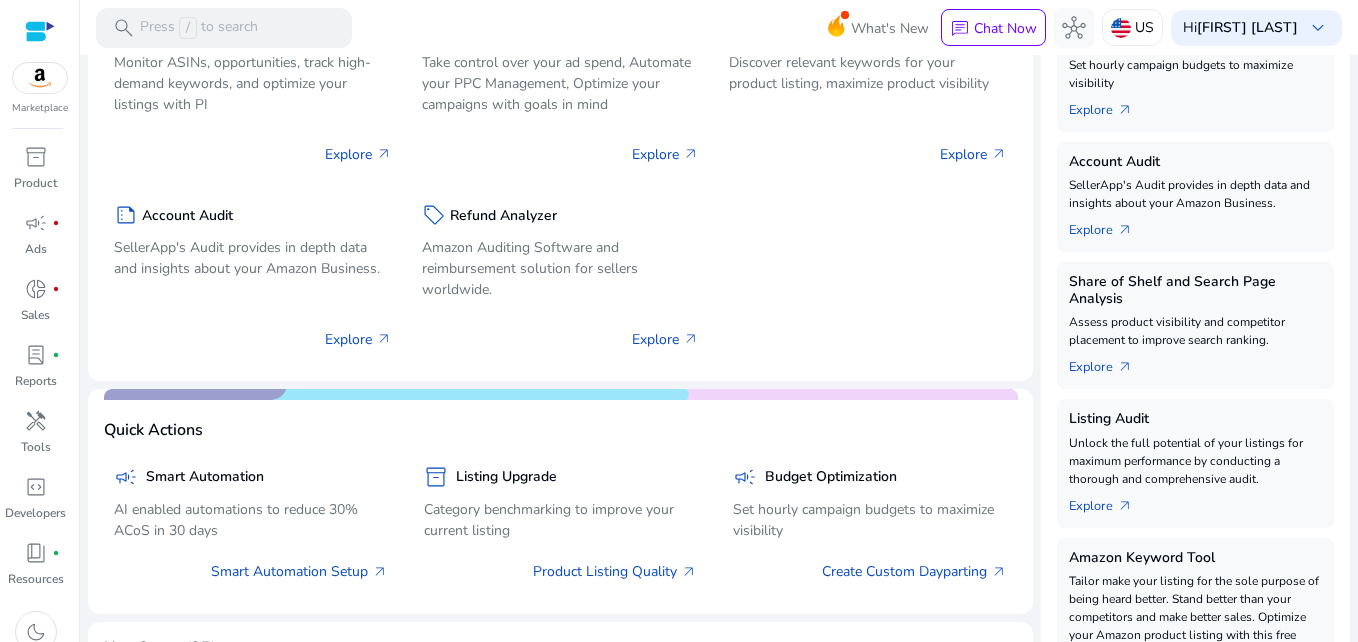 scroll, scrollTop: 400, scrollLeft: 0, axis: vertical 